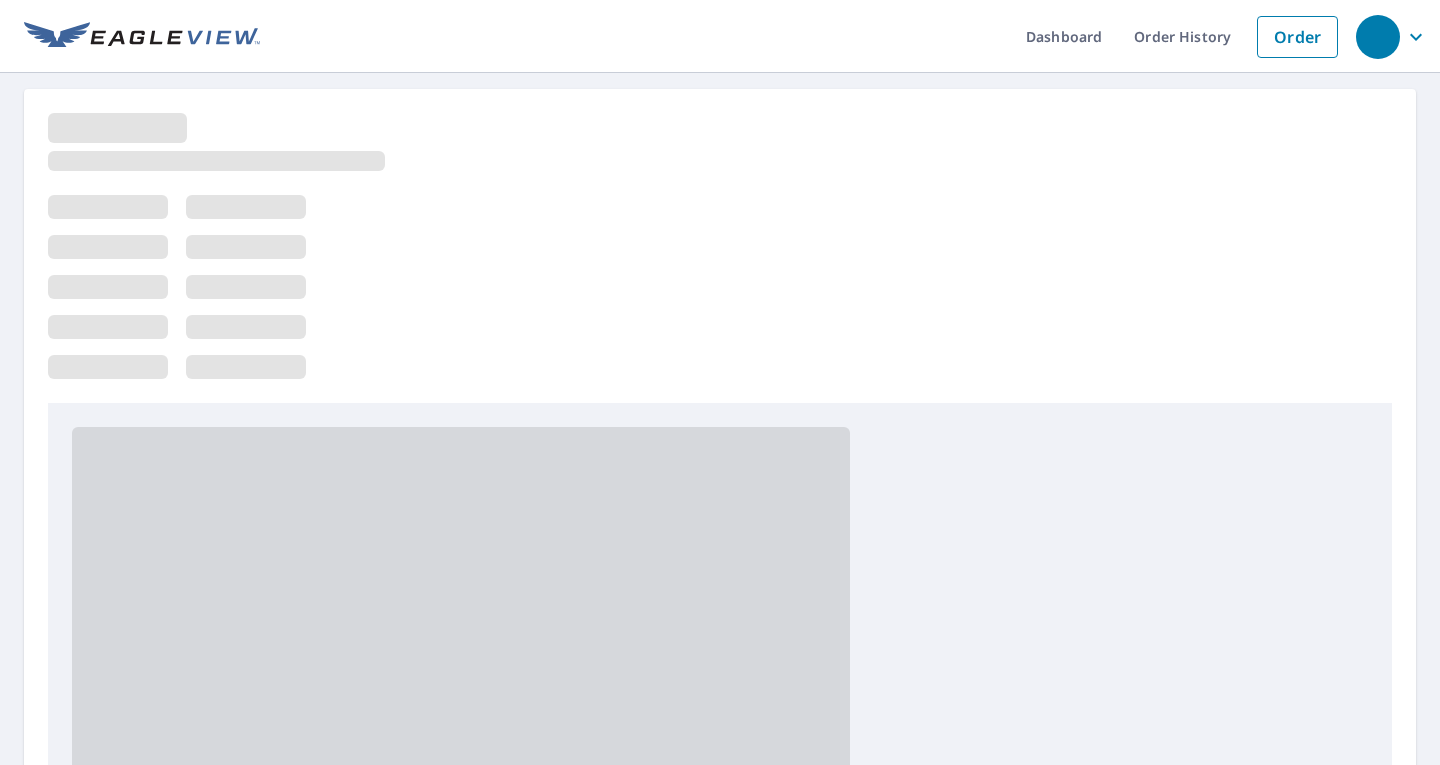 scroll, scrollTop: 0, scrollLeft: 0, axis: both 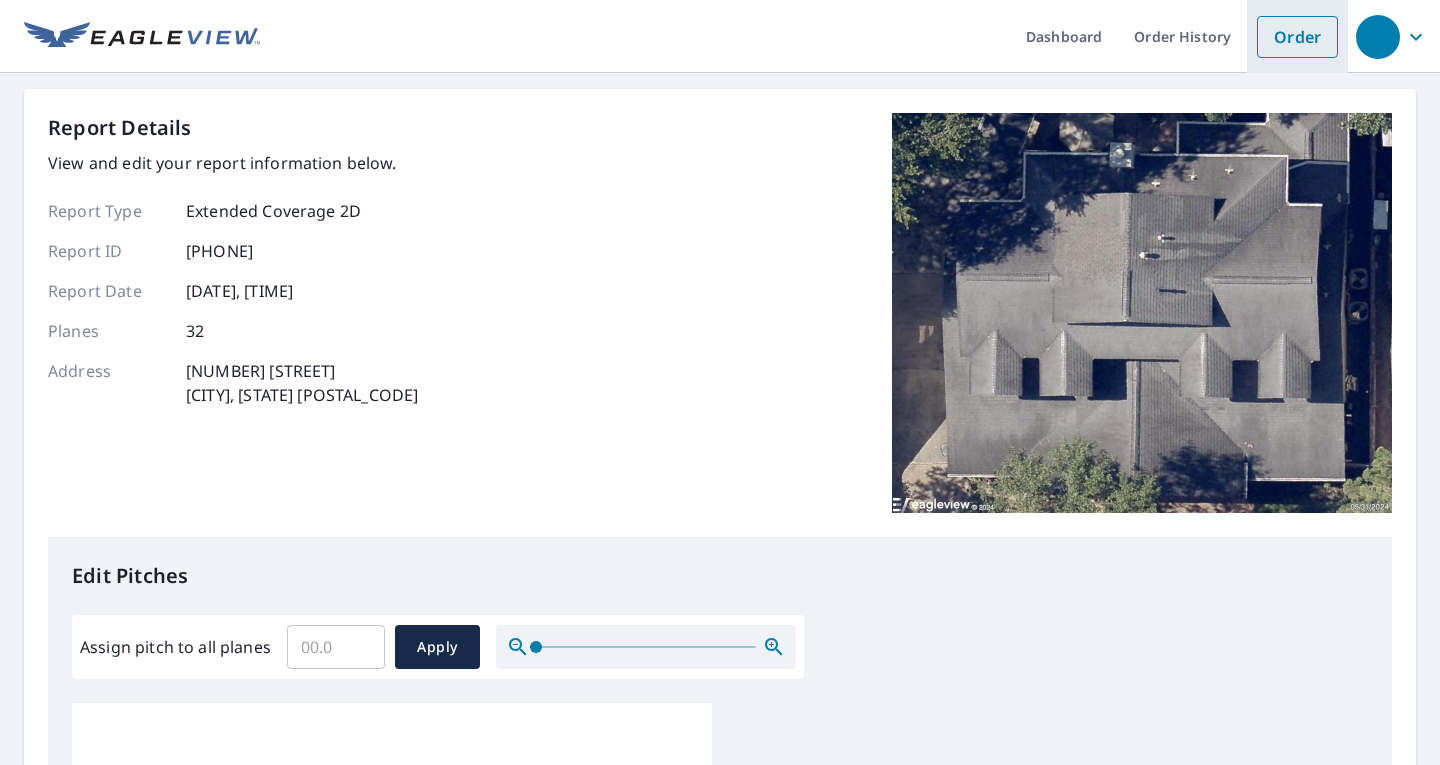 click on "Order" at bounding box center [1297, 37] 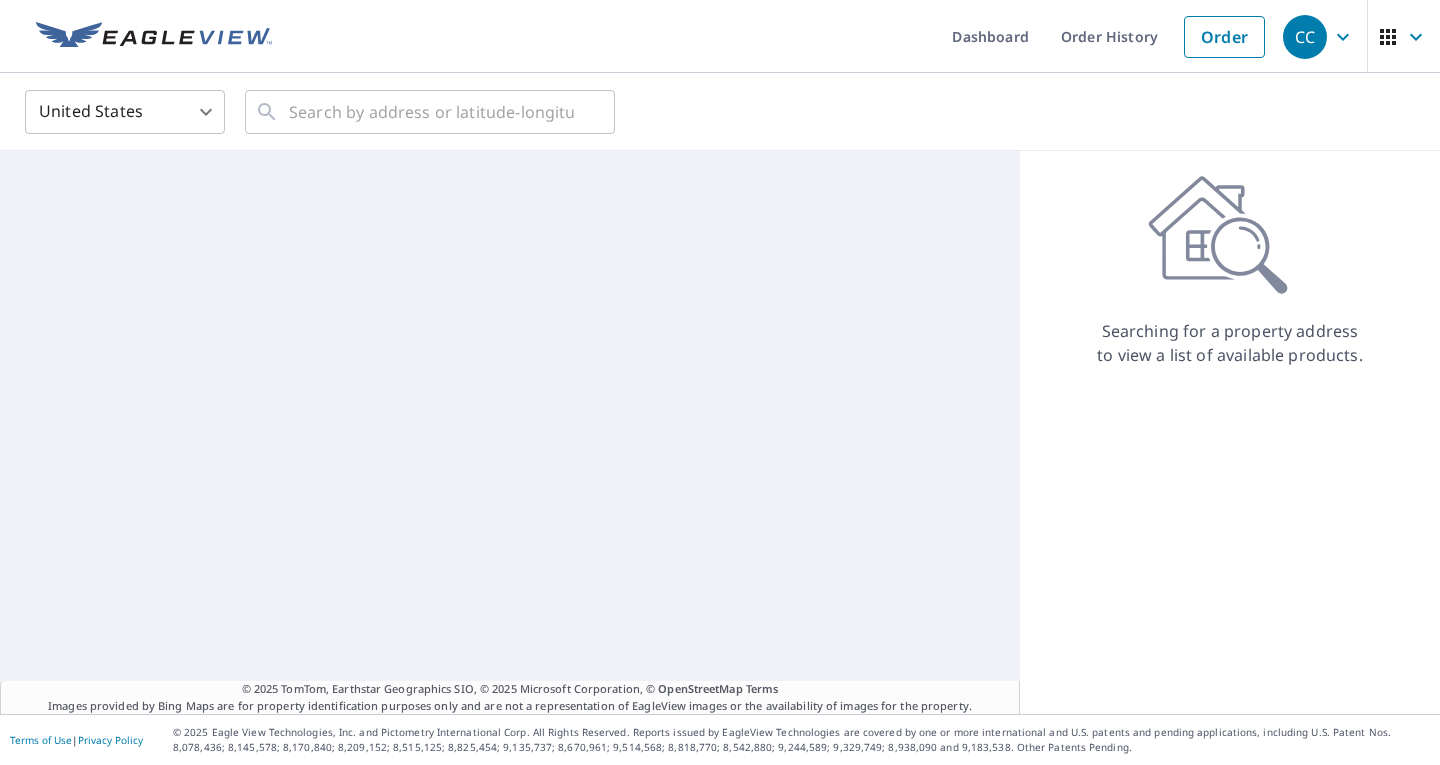 scroll, scrollTop: 0, scrollLeft: 0, axis: both 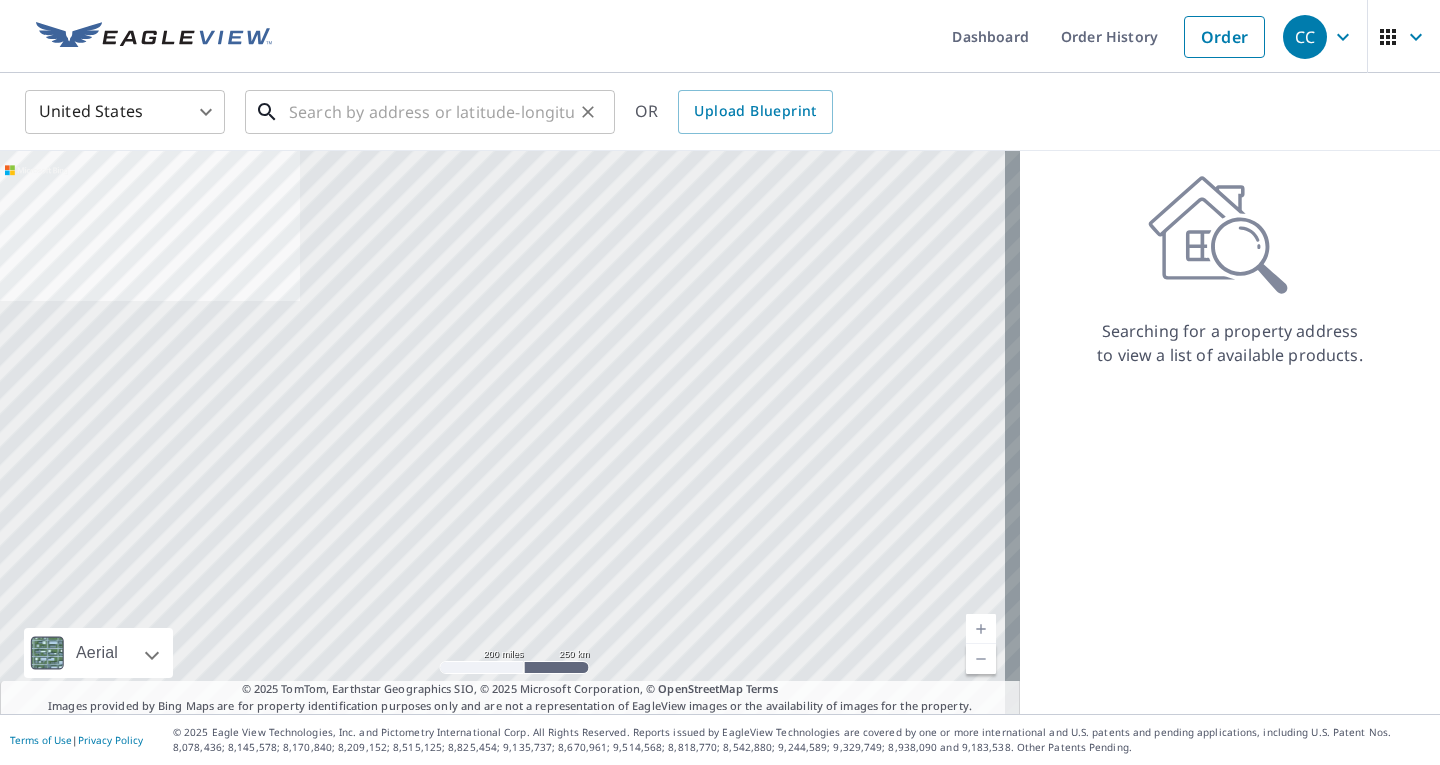 click at bounding box center (431, 112) 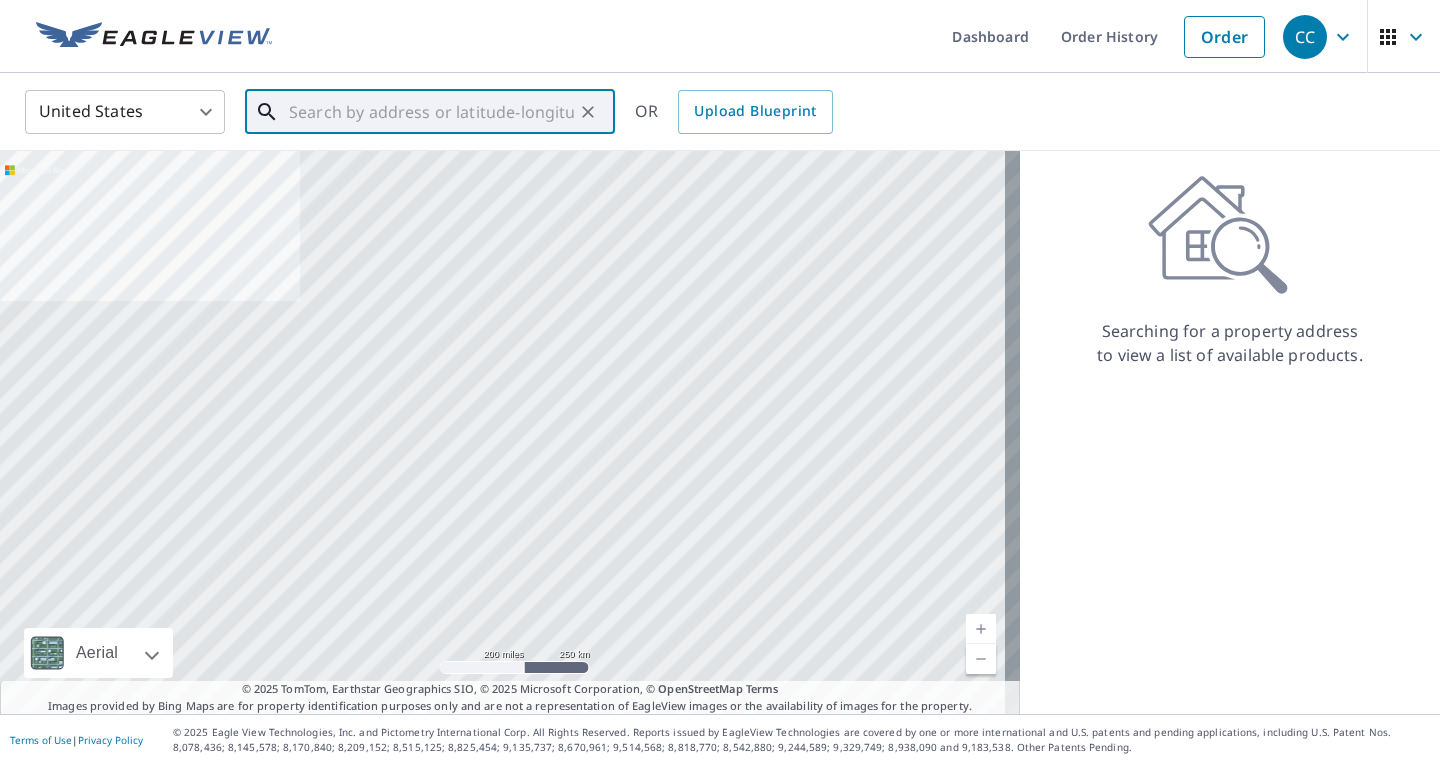 click at bounding box center (431, 112) 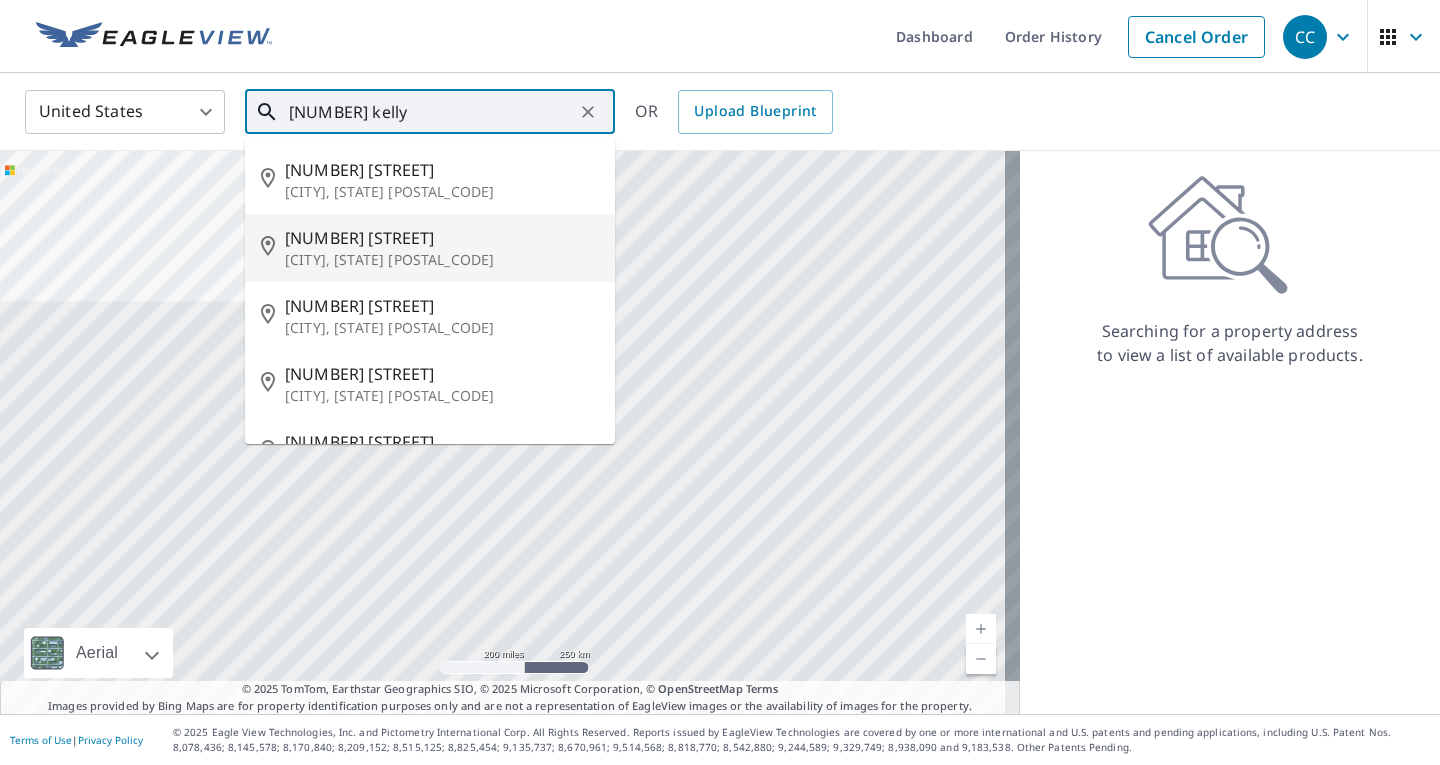 click on "[CITY], [STATE] [POSTAL_CODE]" at bounding box center [442, 260] 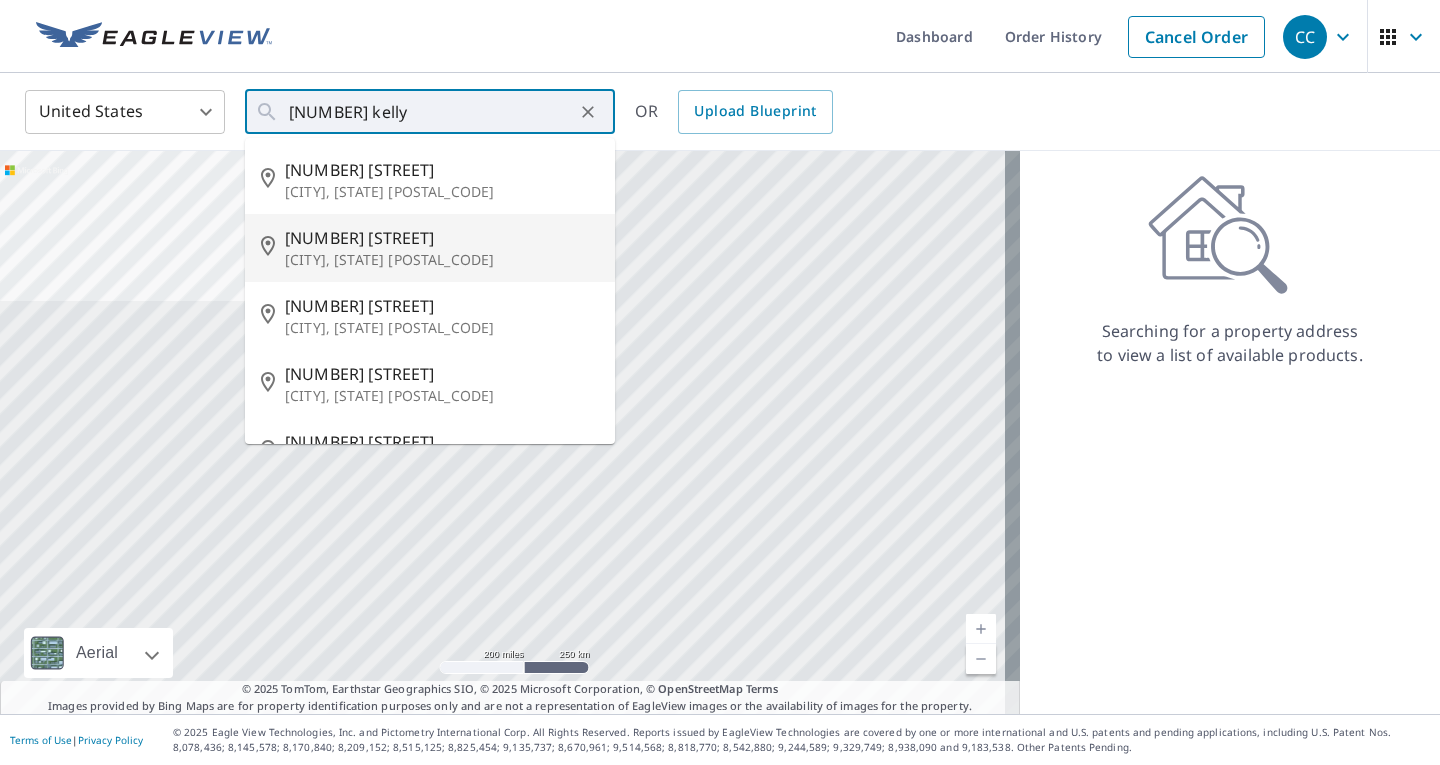 type on "[NUMBER] [STREET] [CITY], [STATE] [POSTAL_CODE]" 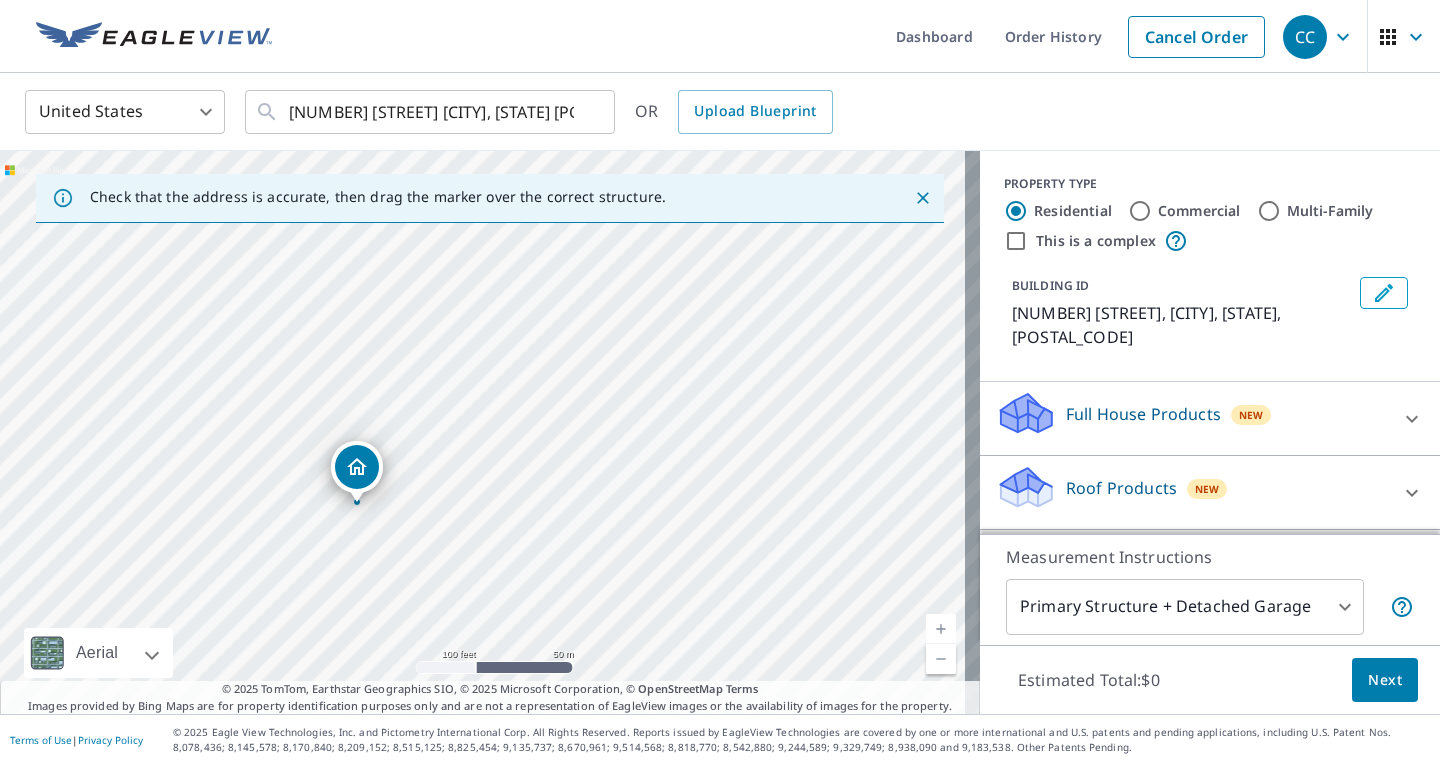drag, startPoint x: 696, startPoint y: 303, endPoint x: 618, endPoint y: 371, distance: 103.47947 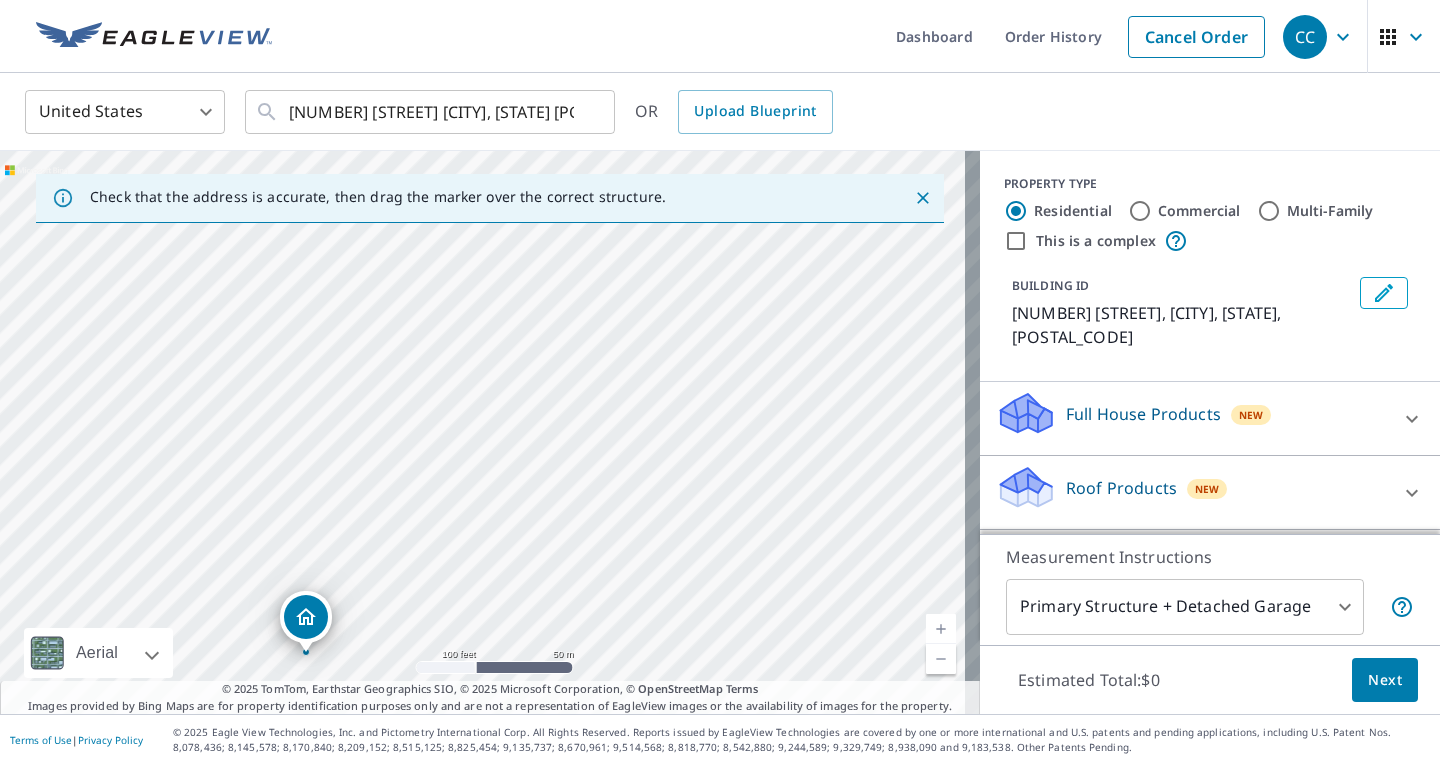 drag, startPoint x: 639, startPoint y: 397, endPoint x: 614, endPoint y: 462, distance: 69.641945 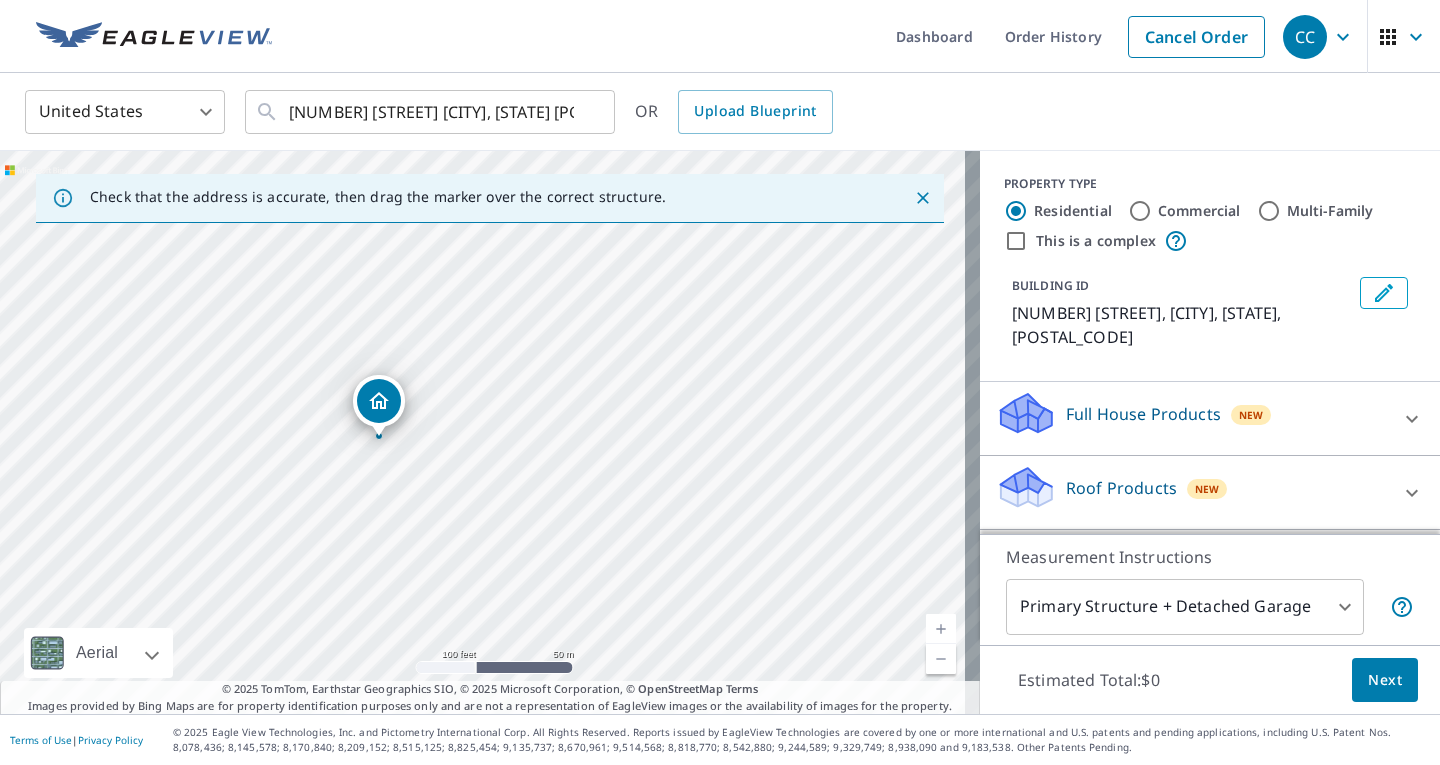 drag, startPoint x: 551, startPoint y: 573, endPoint x: 624, endPoint y: 357, distance: 228.0022 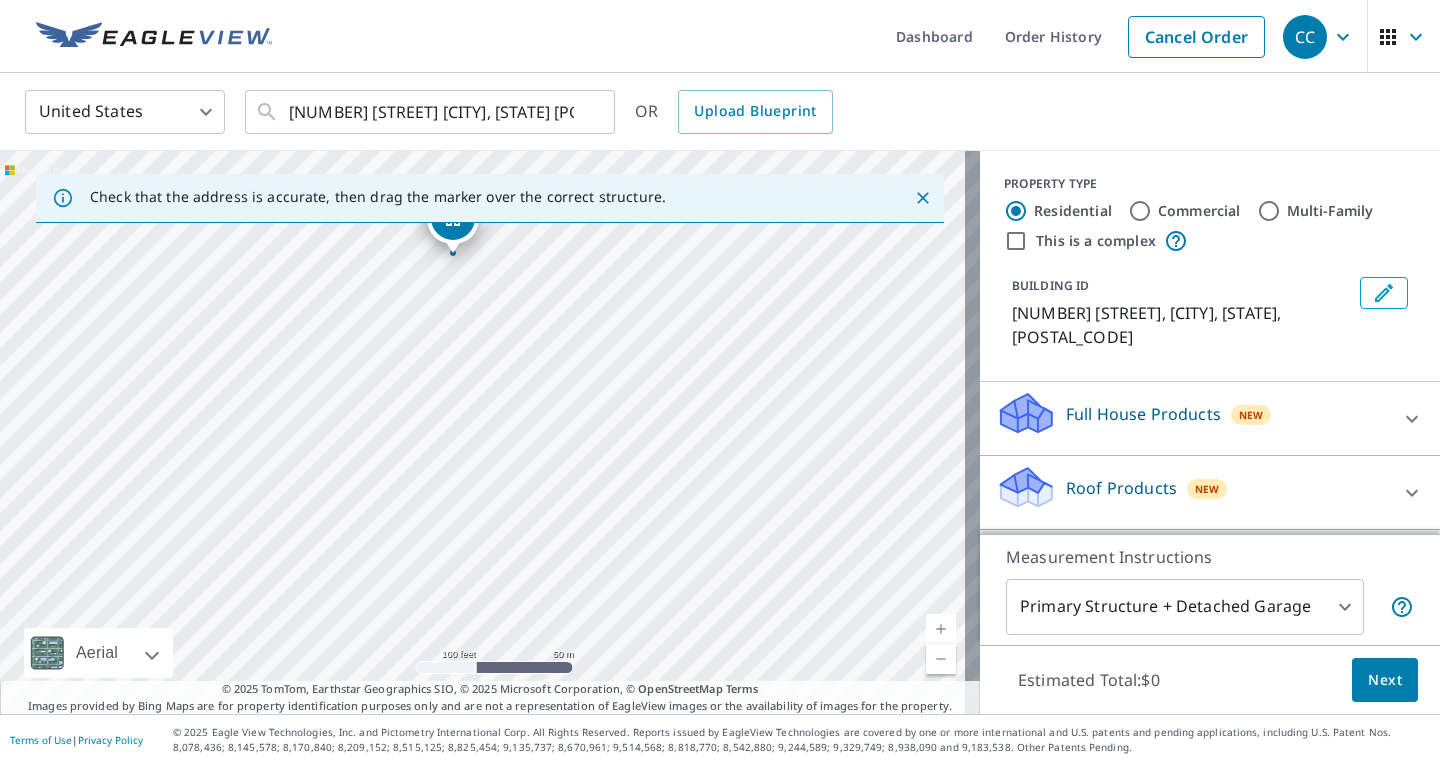 drag, startPoint x: 345, startPoint y: 540, endPoint x: 419, endPoint y: 357, distance: 197.39554 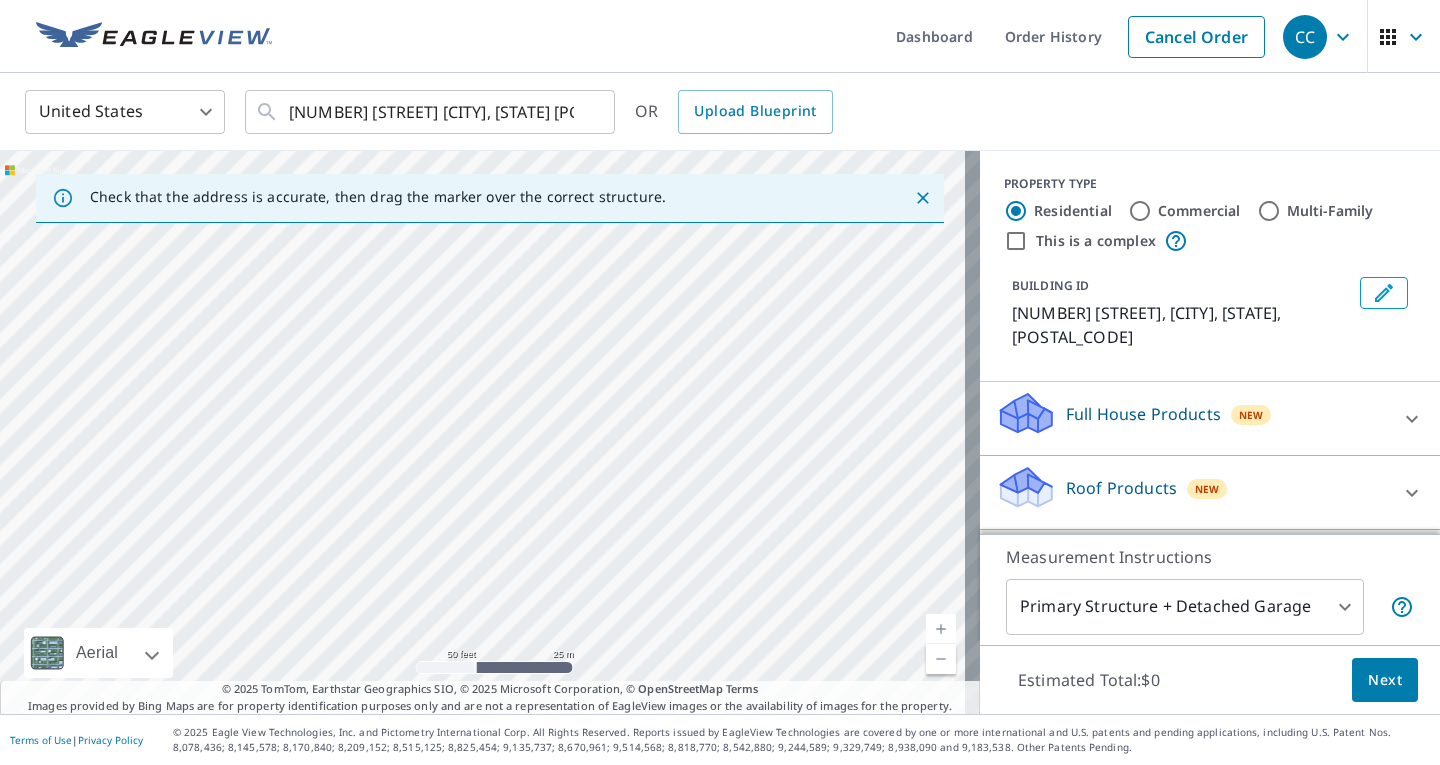 drag, startPoint x: 403, startPoint y: 545, endPoint x: 410, endPoint y: 318, distance: 227.10791 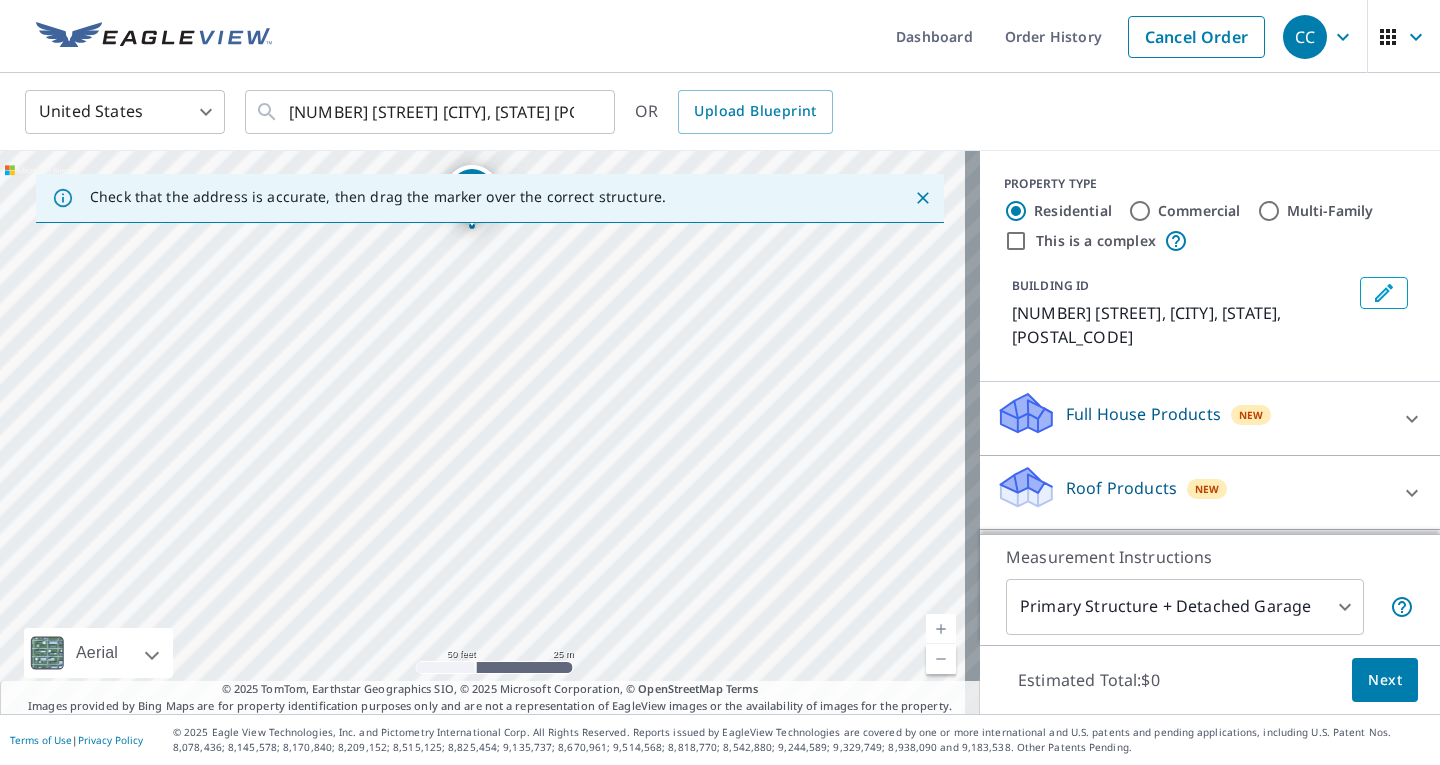 drag, startPoint x: 412, startPoint y: 307, endPoint x: 378, endPoint y: 572, distance: 267.17224 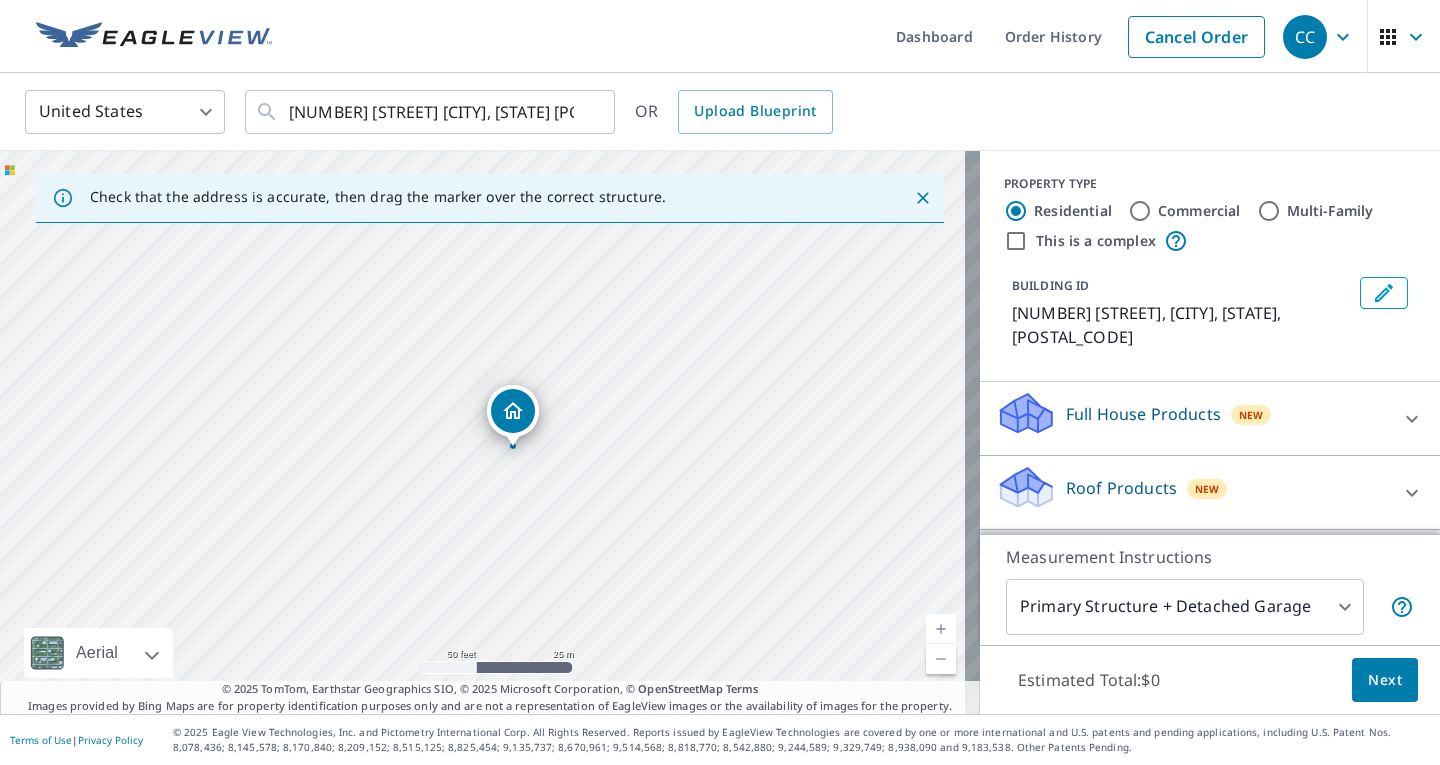 drag, startPoint x: 415, startPoint y: 327, endPoint x: 456, endPoint y: 548, distance: 224.771 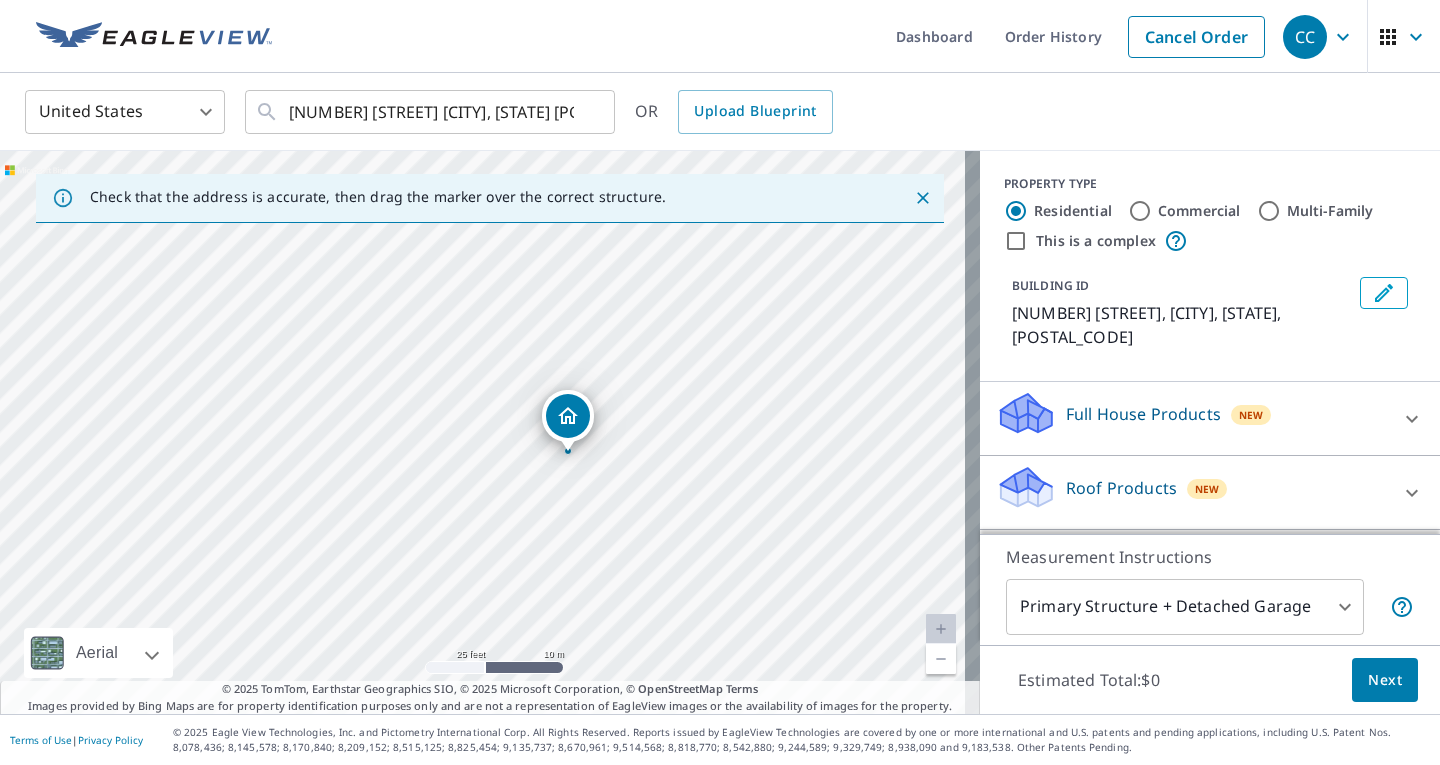 drag, startPoint x: 536, startPoint y: 429, endPoint x: 564, endPoint y: 415, distance: 31.304953 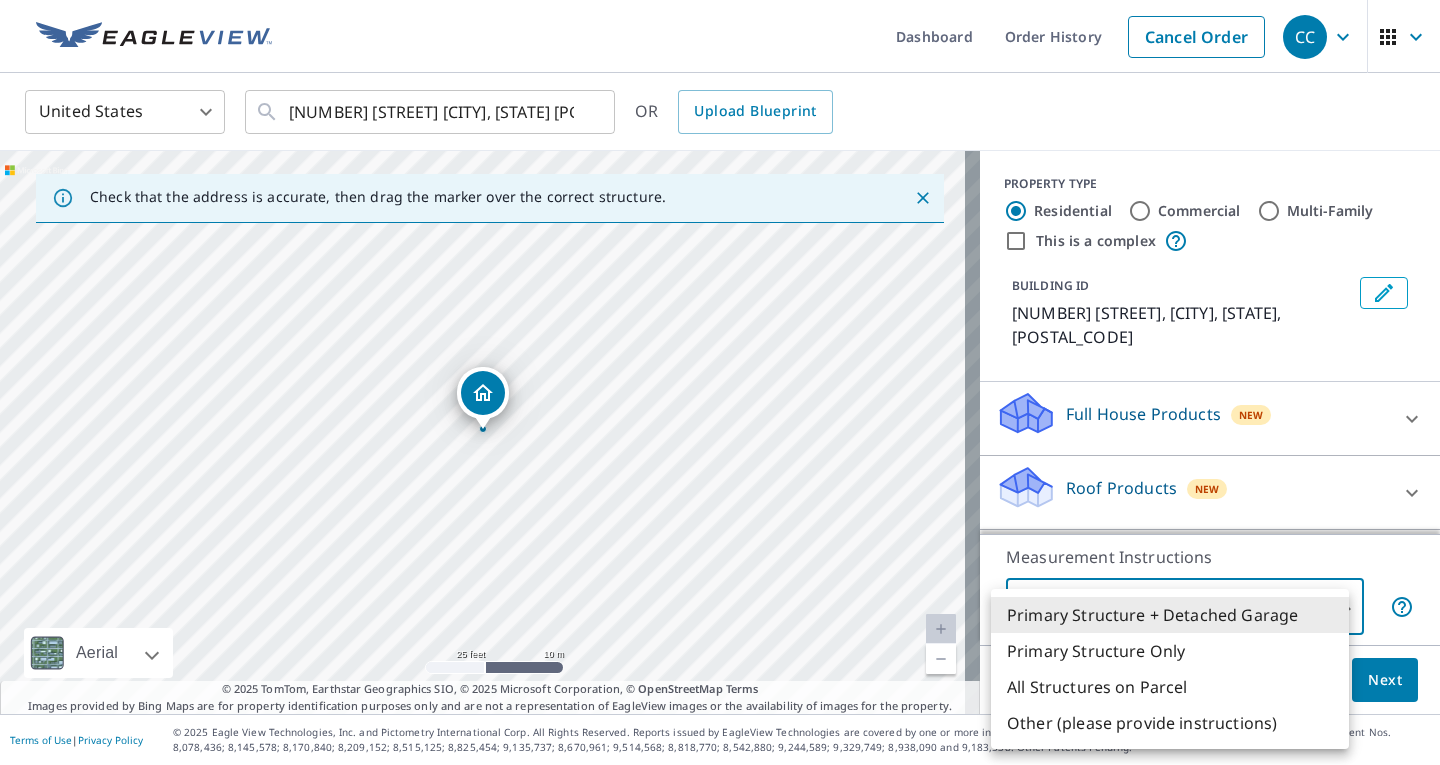 click on "CC CC
Dashboard Order History Cancel Order CC United States US ​ [NUMBER] [STREET] [CITY], [STATE] [POSTAL_CODE] ​ OR Upload Blueprint Check that the address is accurate, then drag the marker over the correct structure. [NUMBER] [STREET] [CITY], [STATE] [POSTAL_CODE] Aerial Road A standard road map Aerial A detailed look from above Labels Labels 25 feet 10 m © 2025 TomTom, © Vexcel Imaging, © 2025 Microsoft Corporation,  © OpenStreetMap Terms © 2025 TomTom, Earthstar Geographics SIO, © 2025 Microsoft Corporation, ©   OpenStreetMap   Terms Images provided by Bing Maps are for property identification purposes only and are not a representation of EagleView images or the availability of images for the property. PROPERTY TYPE Residential Commercial Multi-Family This is a complex BUILDING ID [NUMBER] [STREET], [CITY], [STATE], [POSTAL_CODE] Full House Products New Full House™ $105 Roof Products New Premium $32.75 - $87 Gutter $13.75 Bid Perfect™ $18 Solar Products New Inform Essentials+ $63.25 Inform Advanced $79 $30 $105.5 1" at bounding box center [720, 382] 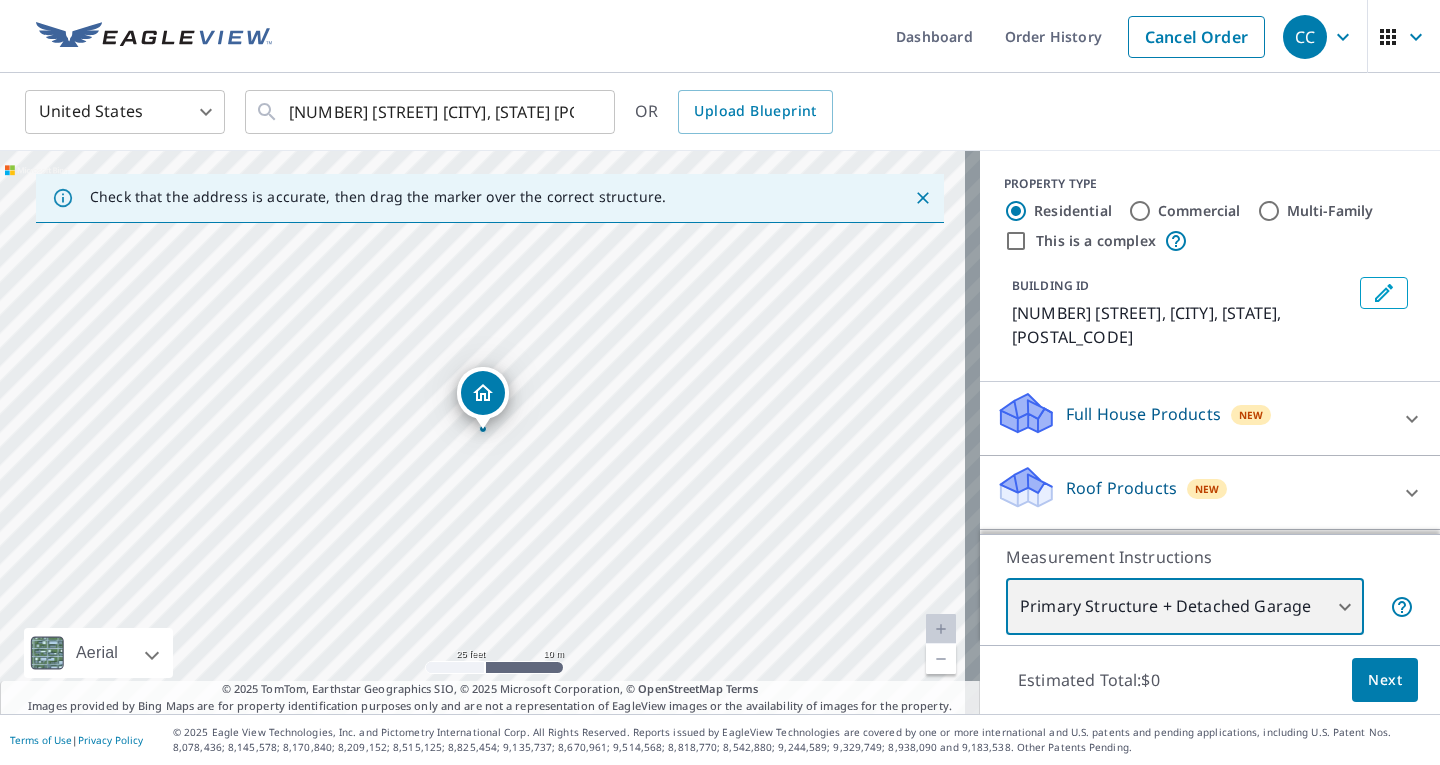 scroll, scrollTop: 120, scrollLeft: 0, axis: vertical 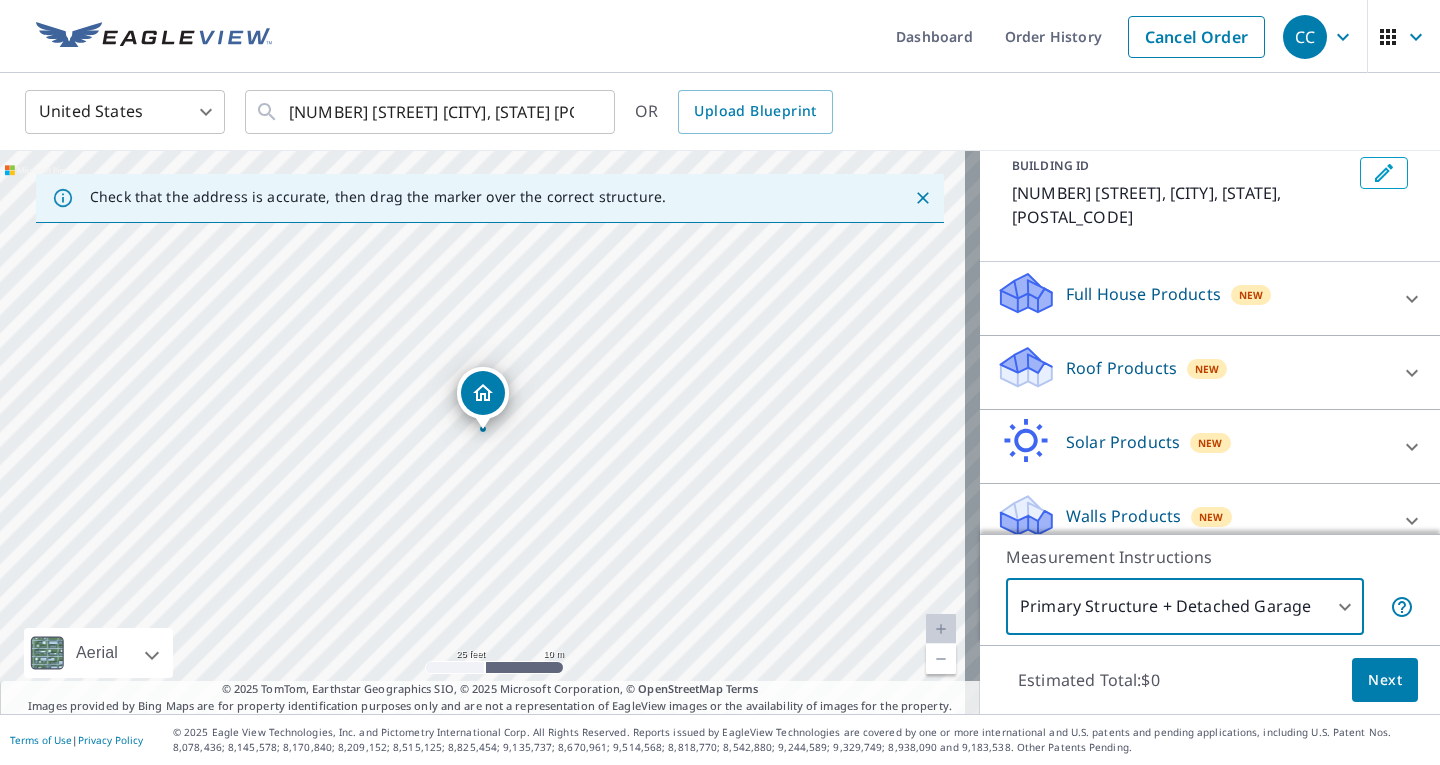 click on "Roof Products New" at bounding box center (1192, 372) 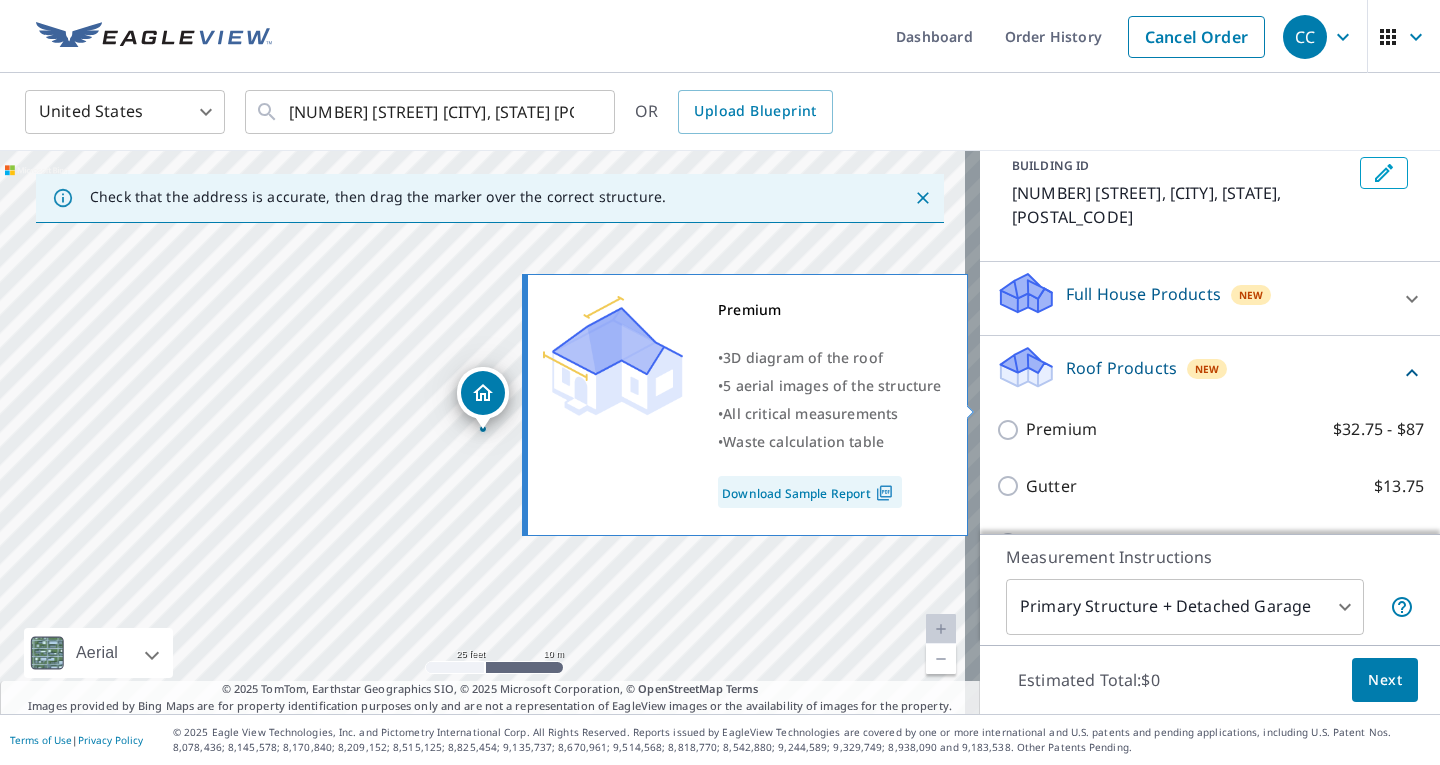 click on "Premium $32.75 - $87" at bounding box center [1011, 430] 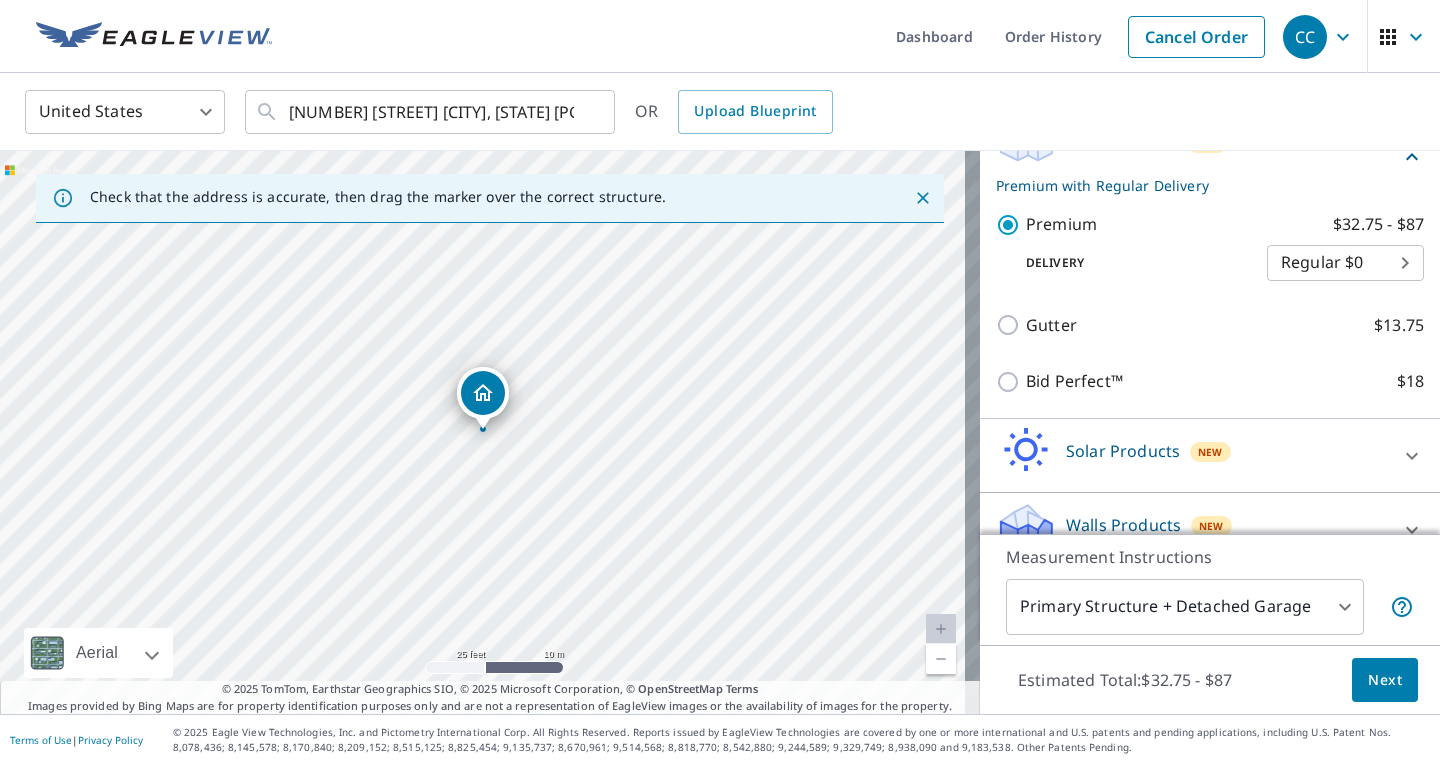 scroll, scrollTop: 357, scrollLeft: 0, axis: vertical 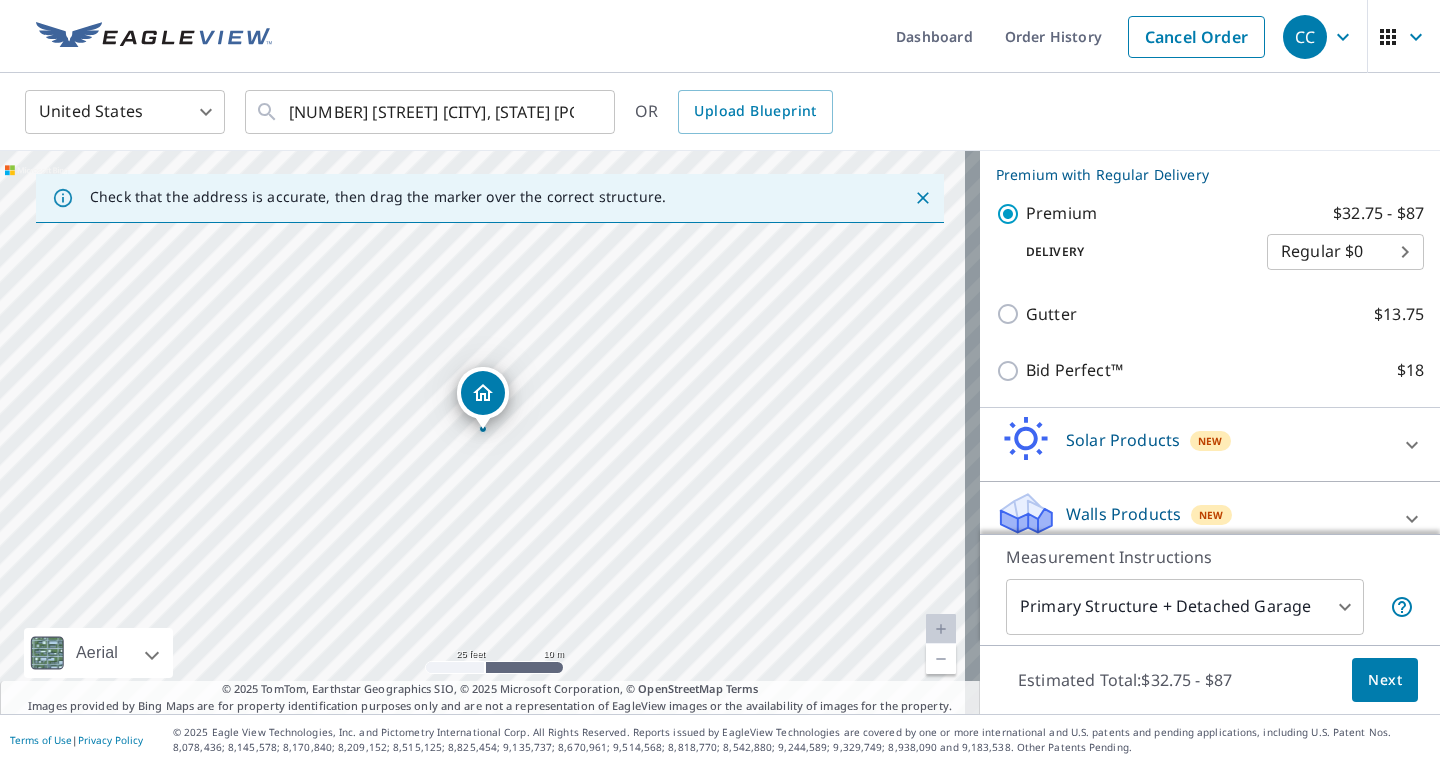 click on "Next" at bounding box center (1385, 680) 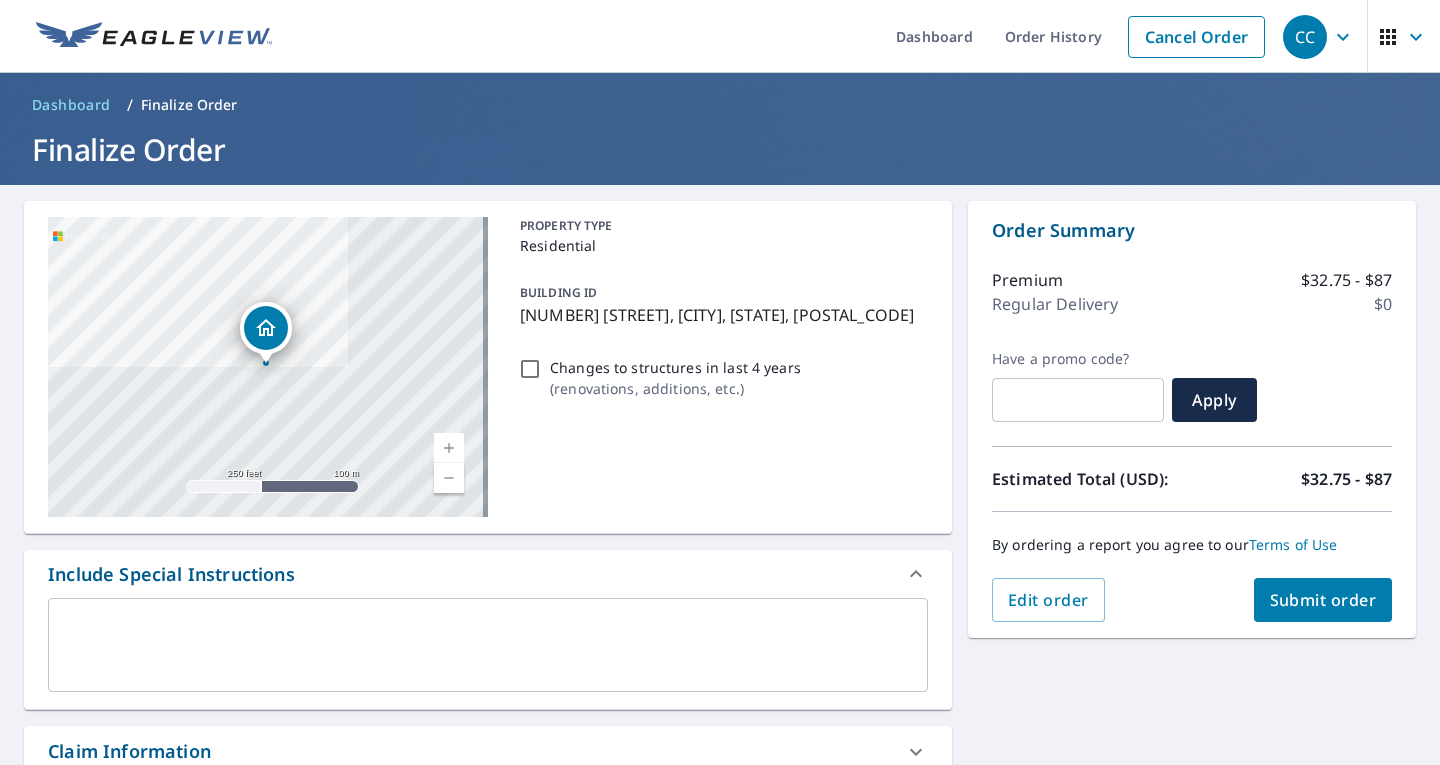scroll, scrollTop: 333, scrollLeft: 0, axis: vertical 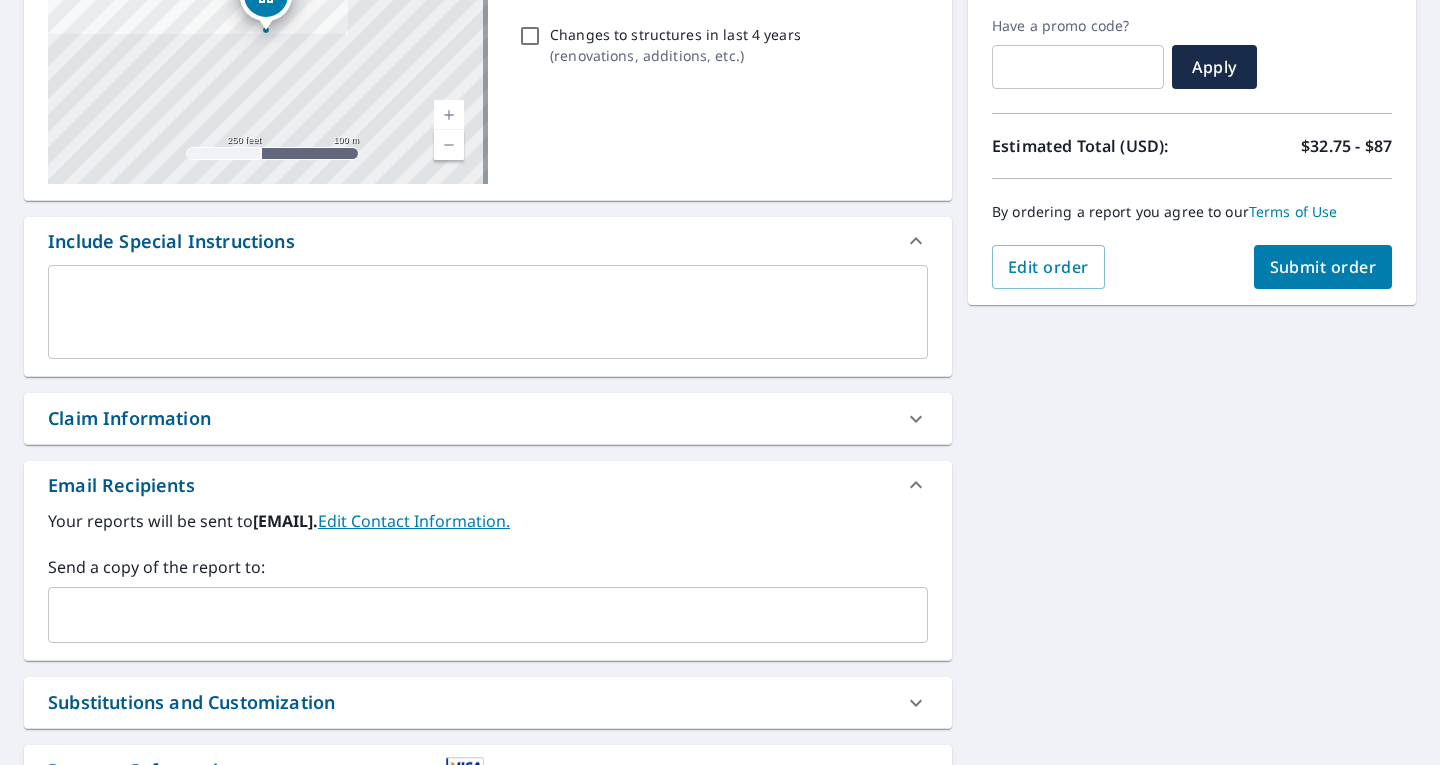 click on "Submit order" at bounding box center [1323, 267] 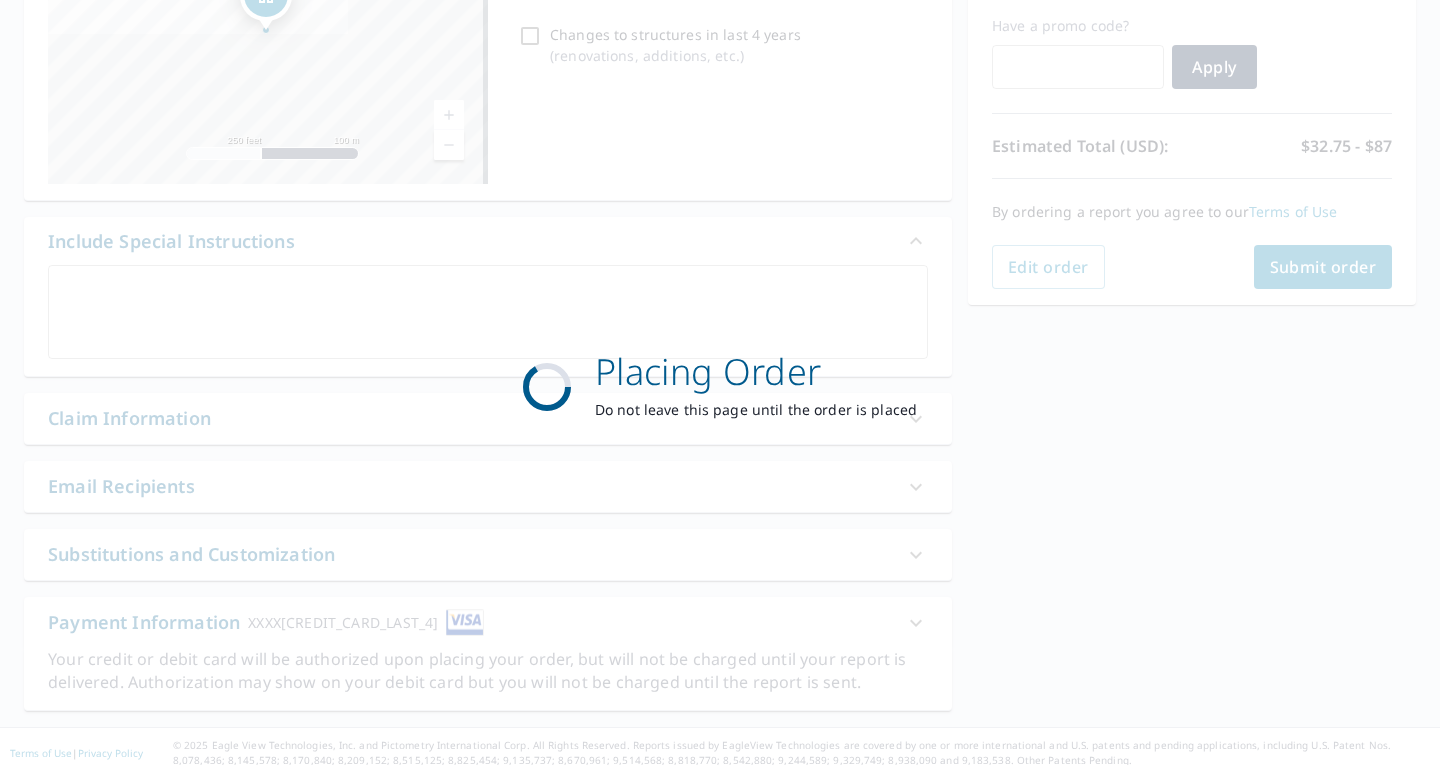 scroll, scrollTop: 0, scrollLeft: 0, axis: both 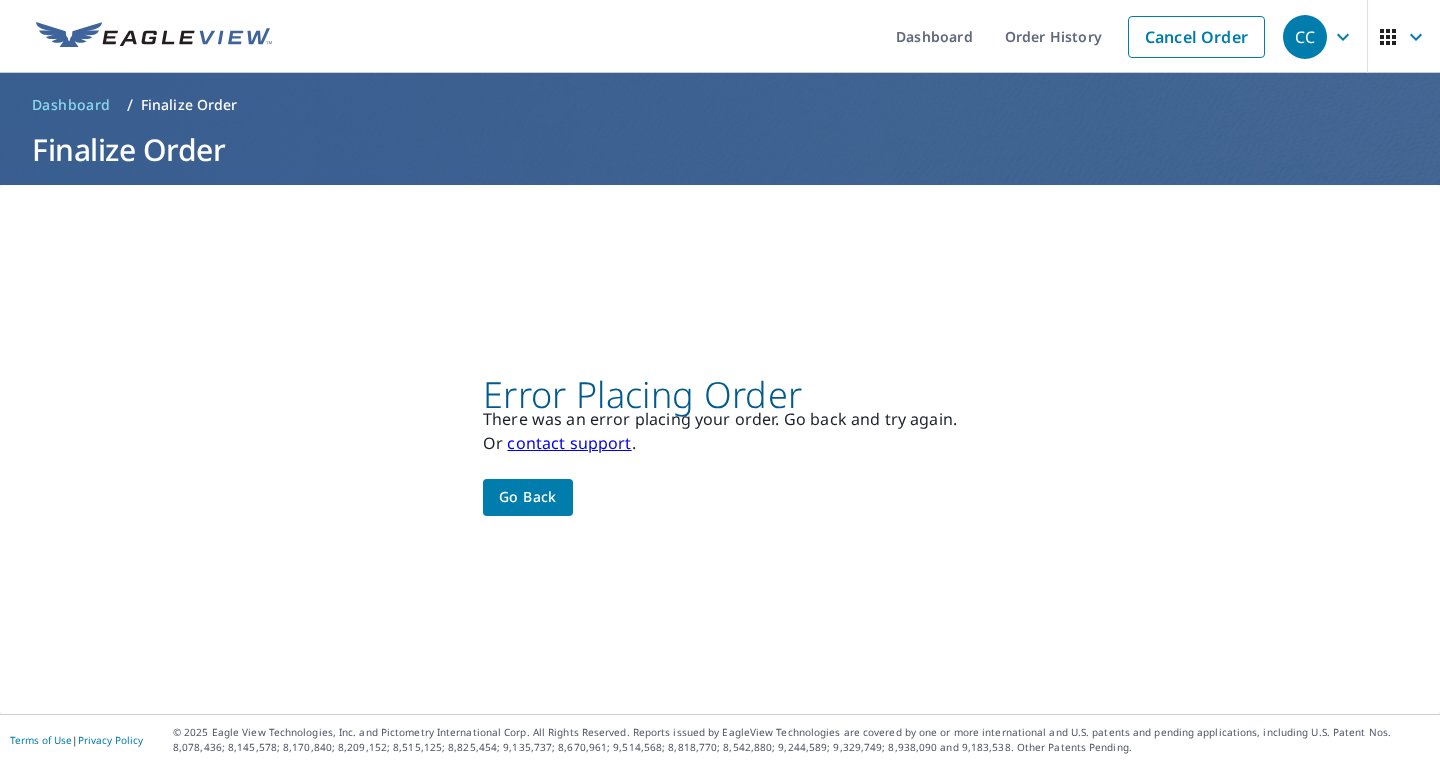click on "Go back" at bounding box center (528, 497) 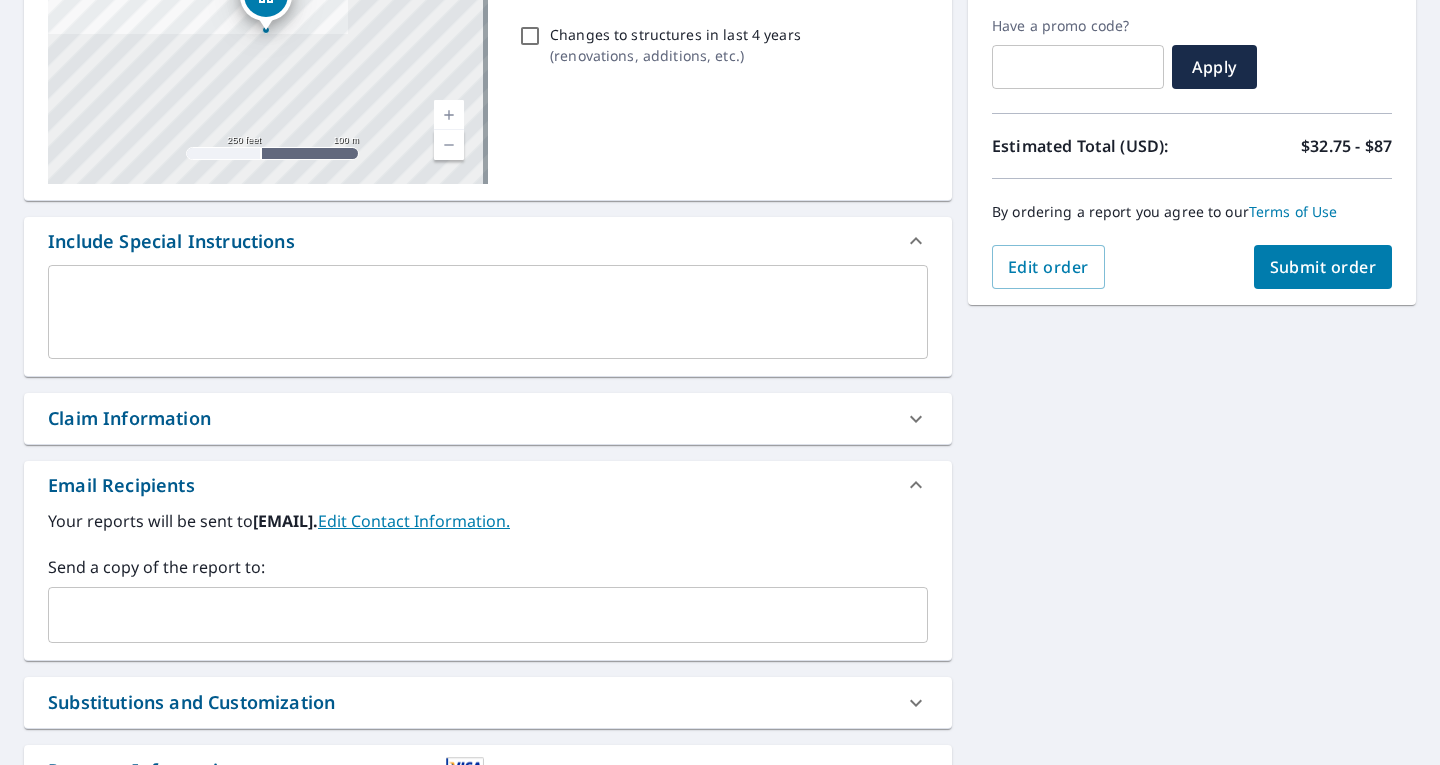 scroll, scrollTop: 494, scrollLeft: 0, axis: vertical 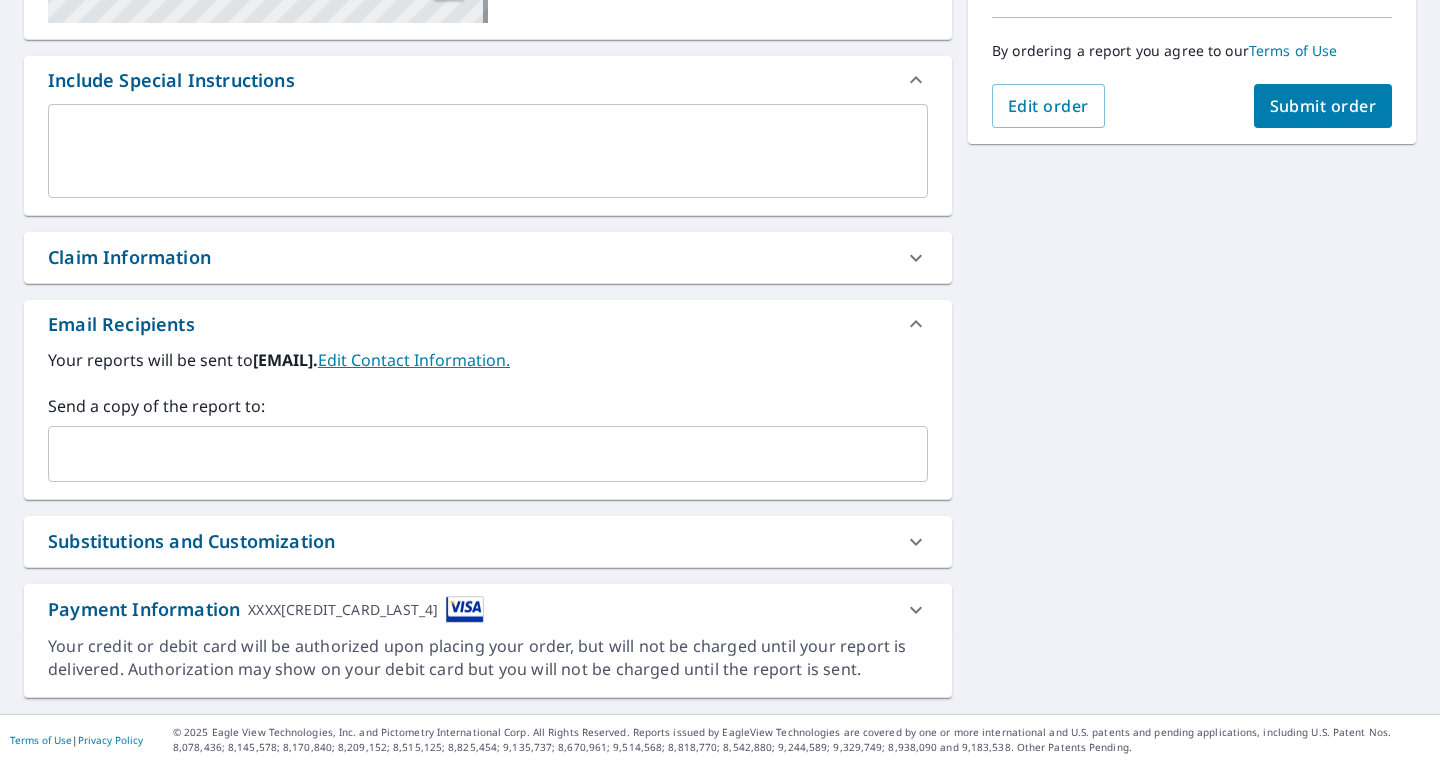 click 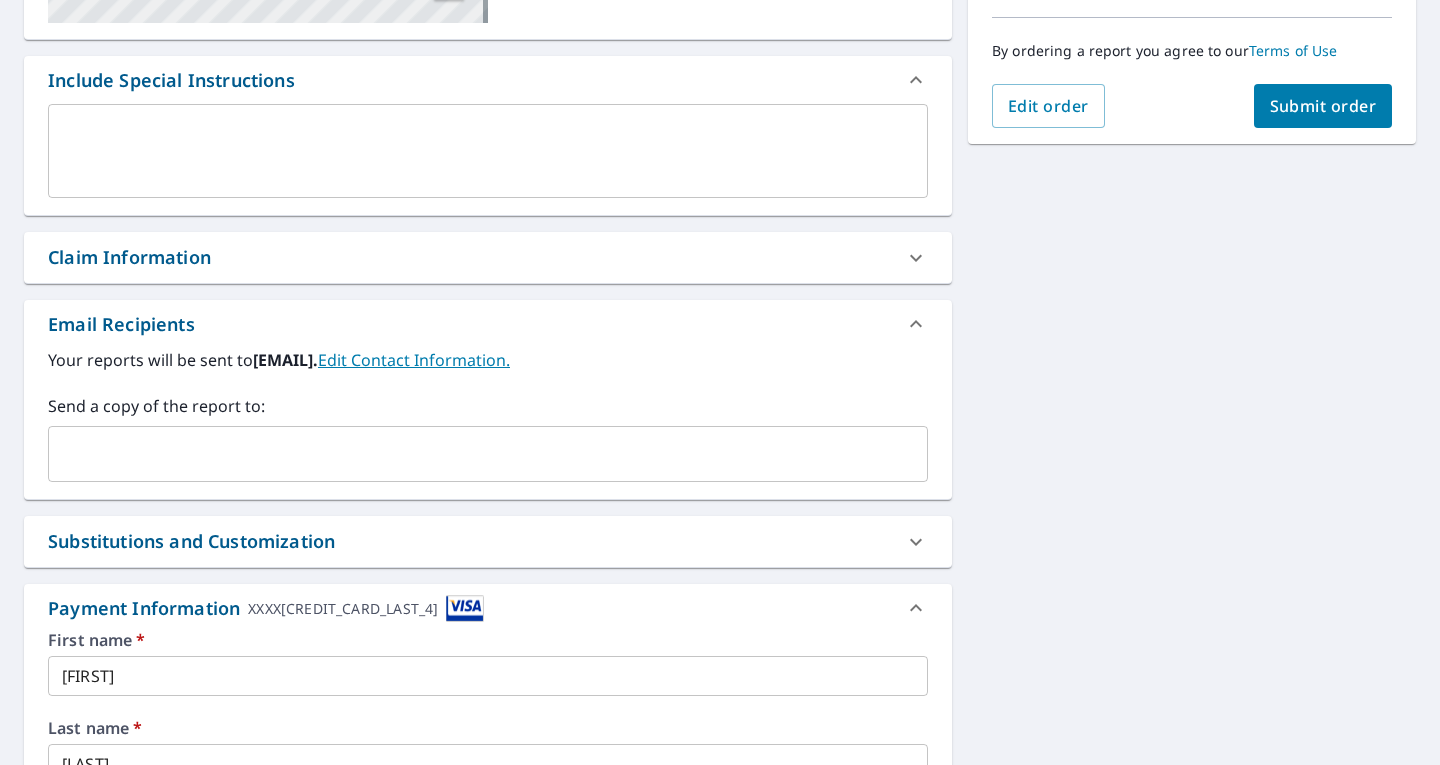 scroll, scrollTop: 827, scrollLeft: 0, axis: vertical 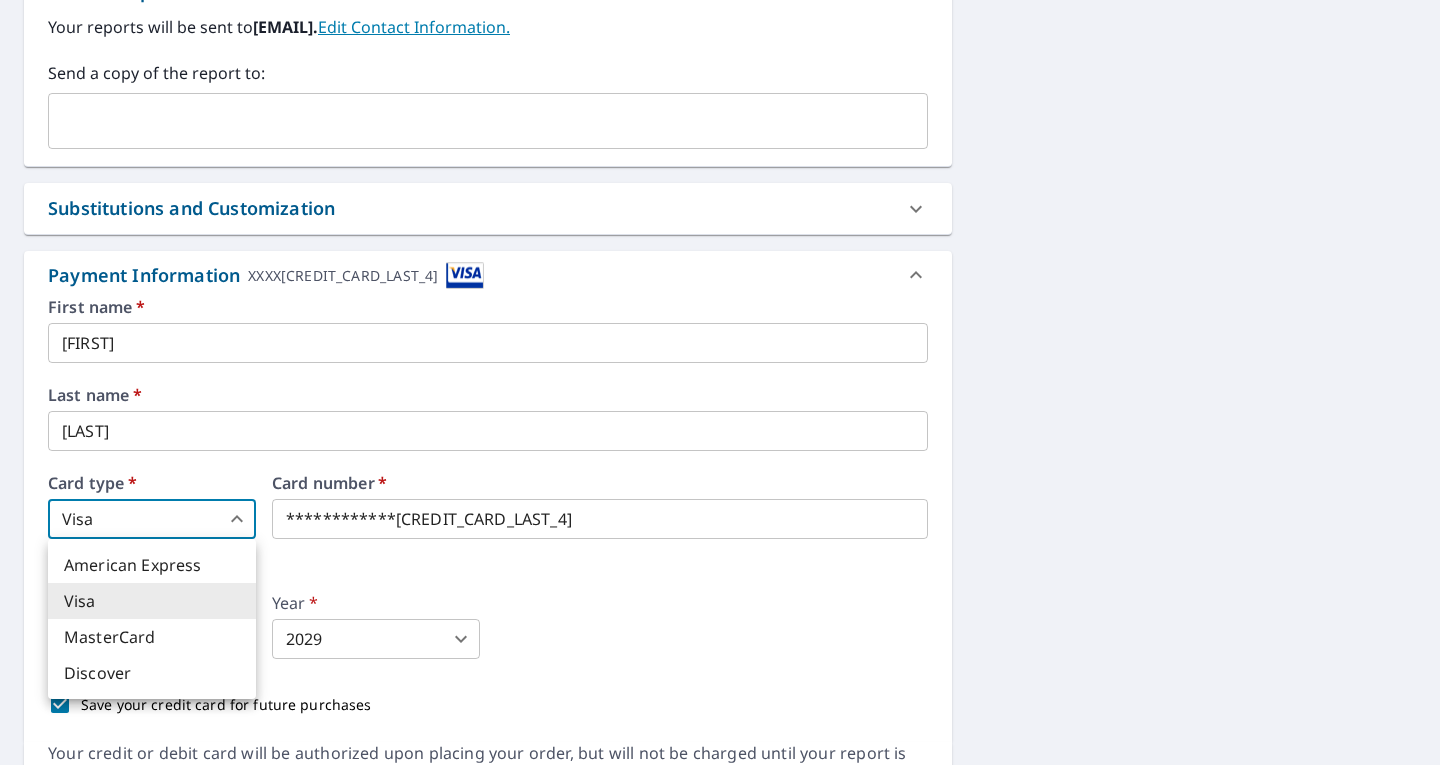 click on "CC CC
Dashboard Order History Cancel Order CC Dashboard / Finalize Order Finalize Order [NUMBER] [STREET] [CITY], [STATE] [POSTAL_CODE] Aerial Road A standard road map Aerial A detailed look from above Labels Labels 250 feet 100 m © 2025 TomTom, © Vexcel Imaging, © 2025 Microsoft Corporation,  © OpenStreetMap Terms PROPERTY TYPE Residential BUILDING ID [NUMBER] [STREET], [CITY], [STATE], [POSTAL_CODE] Changes to structures in last 4 years ( renovations, additions, etc. ) Include Special Instructions x ​ Claim Information Claim number ​ Claim information ​ PO number ​ Date of loss ​ Cat ID ​ Email Recipients Your reports will be sent to  [EMAIL].  Edit Contact Information. Send a copy of the report to: ​ Substitutions and Customization Roof measurement report substitutions If a Premium Report is unavailable send me an Extended Coverage 3D Report: Yes No Ask If an Extended Coverage 3D Report is unavailable send me an Extended Coverage 2D Report: Yes No Ask Yes No Ask Additional Report Formats" at bounding box center (720, 382) 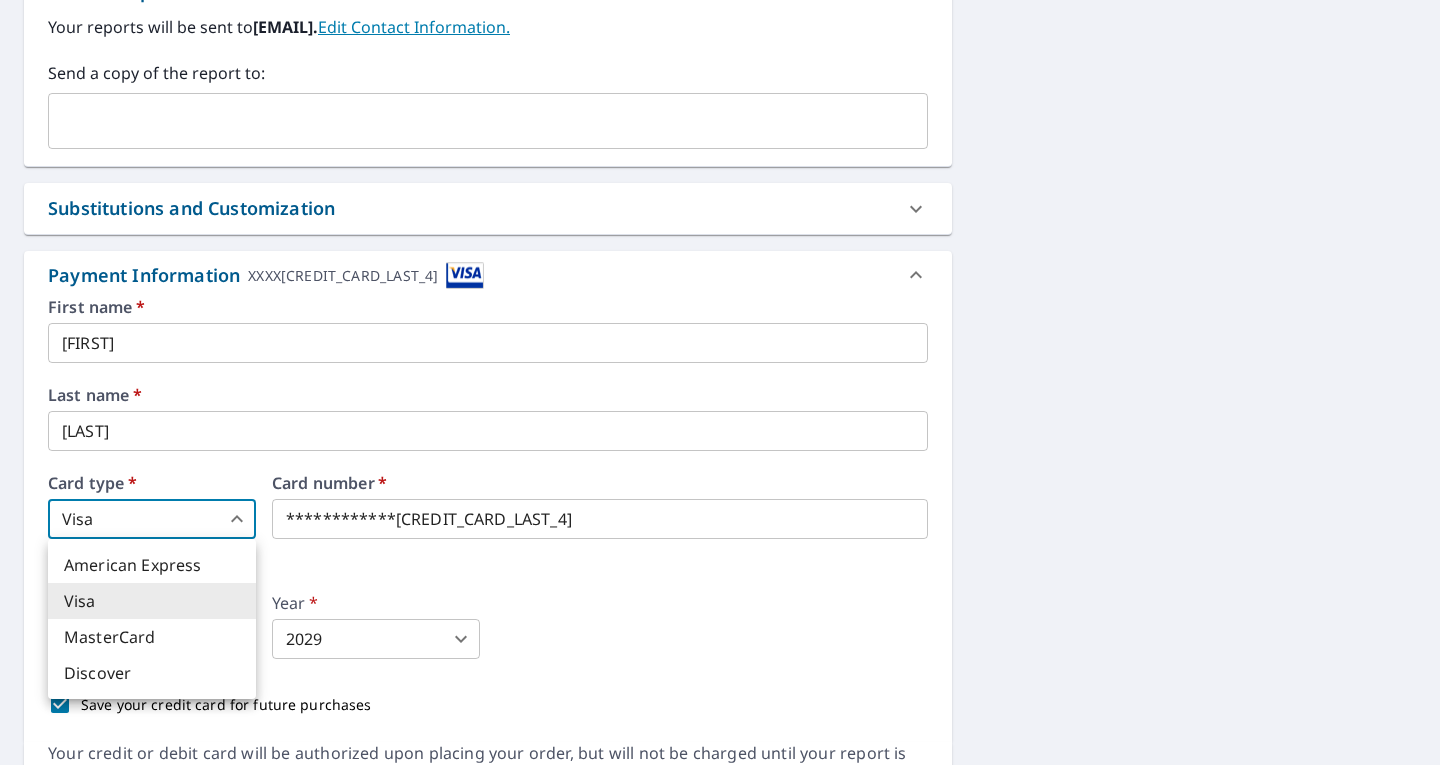 click on "American Express" at bounding box center (152, 565) 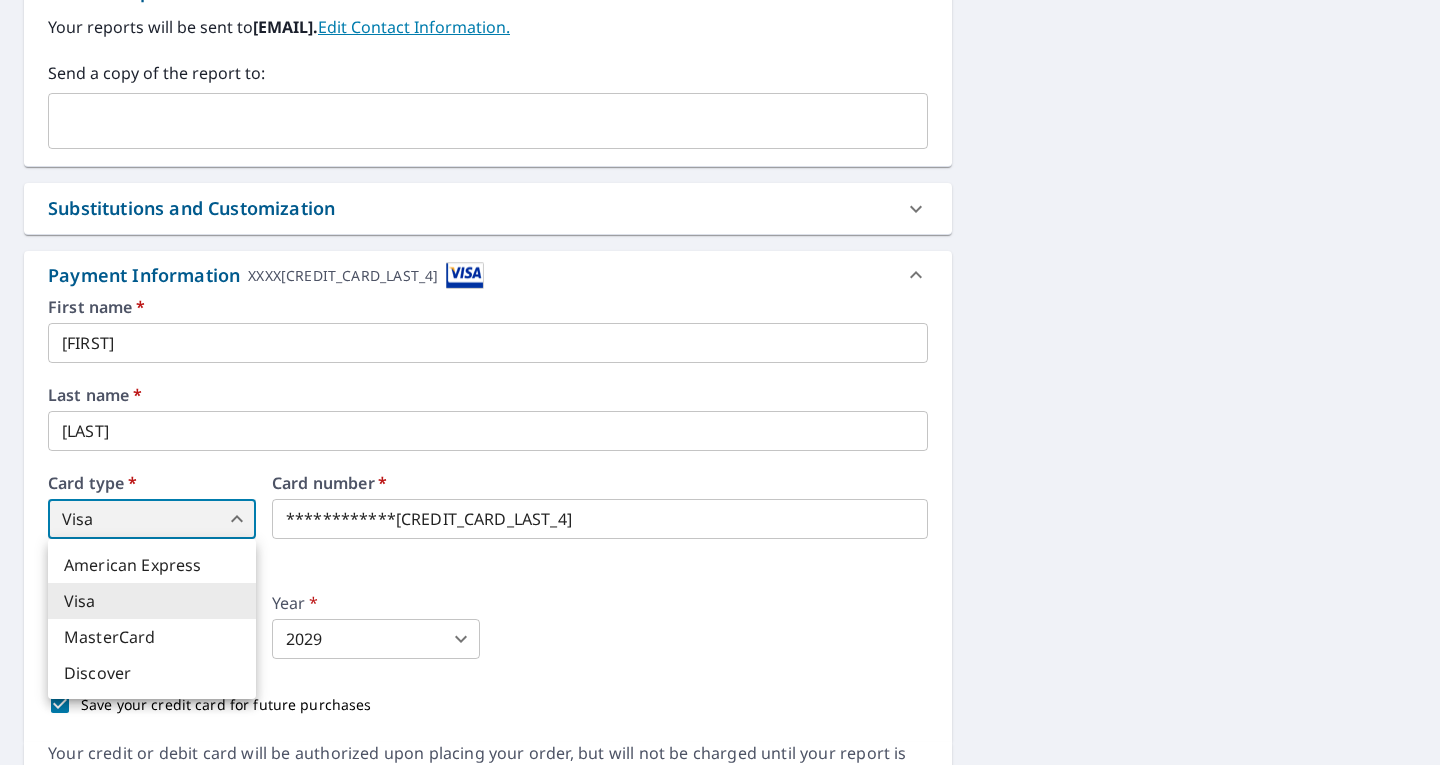 type on "1" 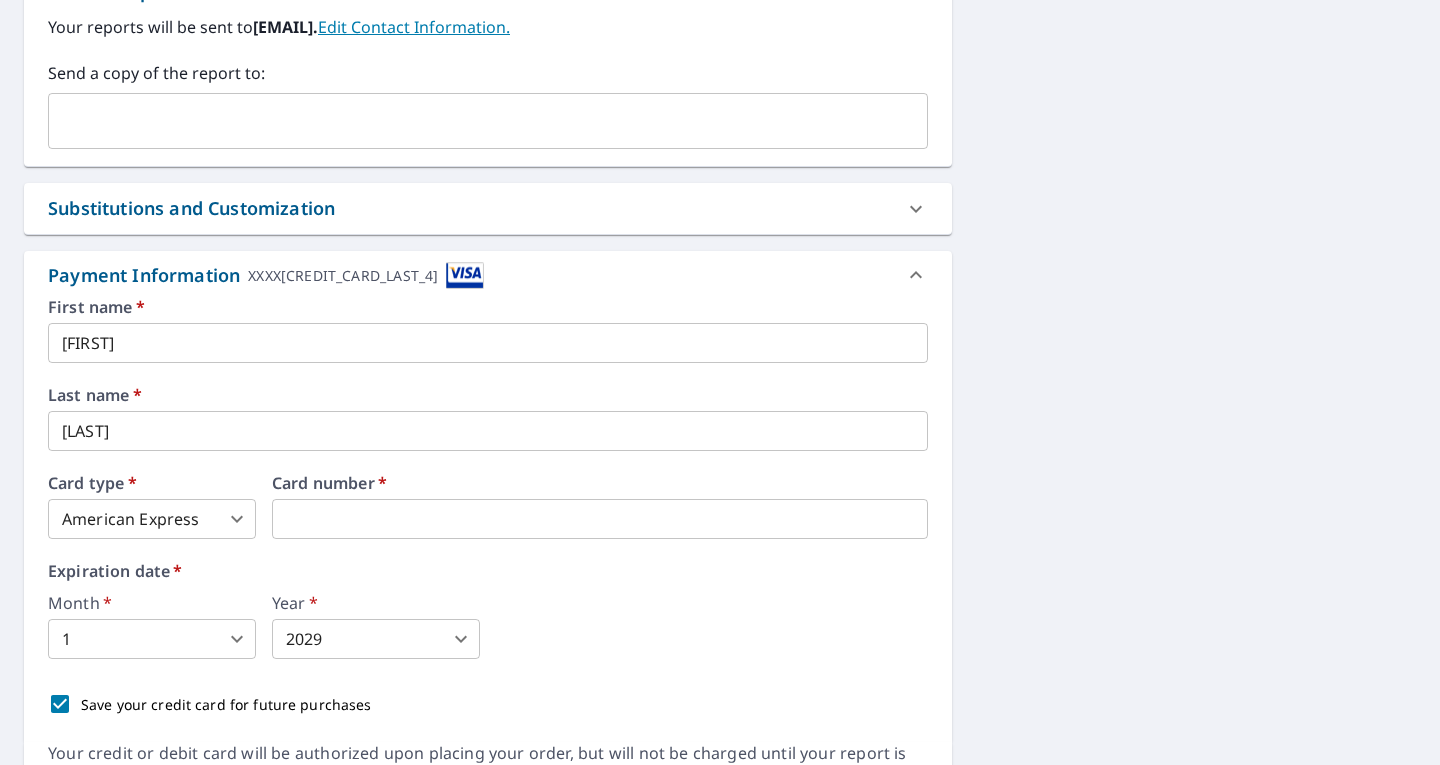 click on "Expiration date   * Month   * 1 1 ​ Year   * 2029 2029 ​" at bounding box center (488, 611) 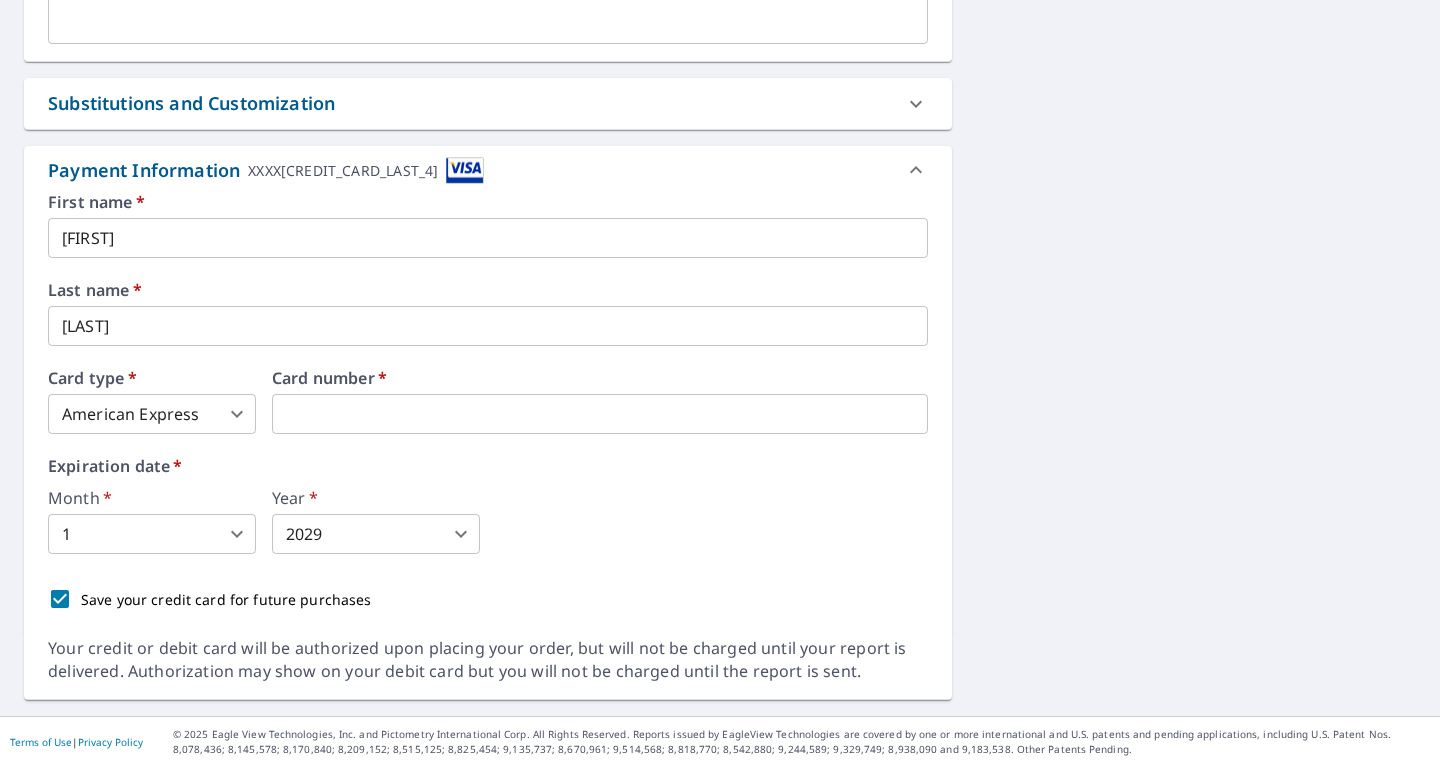 scroll, scrollTop: 934, scrollLeft: 0, axis: vertical 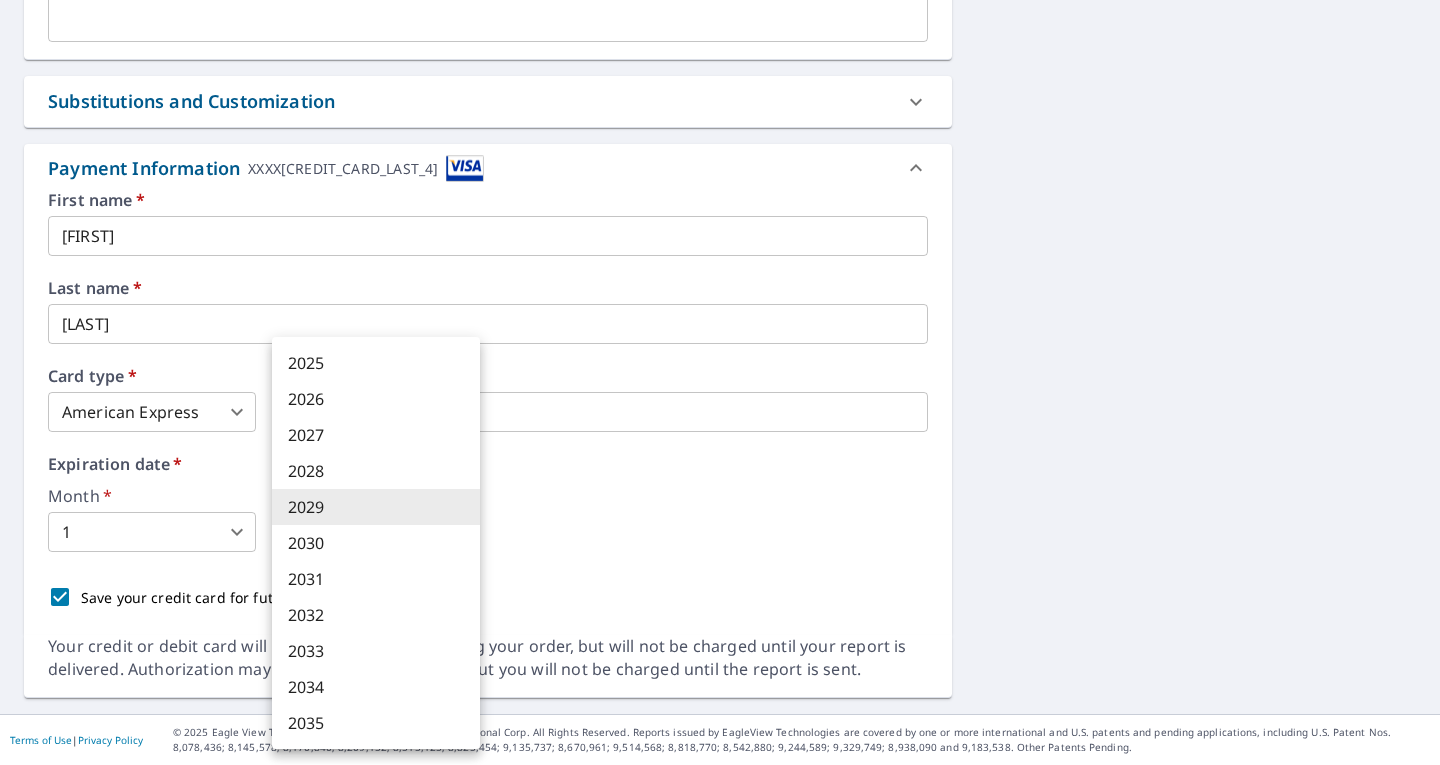 click on "CC CC
Dashboard Order History Cancel Order CC Dashboard / Finalize Order Finalize Order [NUMBER] [STREET] [CITY], [STATE] [POSTAL_CODE] Aerial Road A standard road map Aerial A detailed look from above Labels Labels 250 feet 100 m © 2025 TomTom, © Vexcel Imaging, © 2025 Microsoft Corporation,  © OpenStreetMap Terms PROPERTY TYPE Residential BUILDING ID [NUMBER] [STREET], [CITY], [STATE], [POSTAL_CODE] Changes to structures in last 4 years ( renovations, additions, etc. ) Include Special Instructions x ​ Claim Information Claim number ​ Claim information ​ PO number ​ Date of loss ​ Cat ID ​ Email Recipients Your reports will be sent to  [EMAIL].  Edit Contact Information. Send a copy of the report to: ​ Substitutions and Customization Roof measurement report substitutions If a Premium Report is unavailable send me an Extended Coverage 3D Report: Yes No Ask If an Extended Coverage 3D Report is unavailable send me an Extended Coverage 2D Report: Yes No Ask Yes No Ask Additional Report Formats" at bounding box center (720, 382) 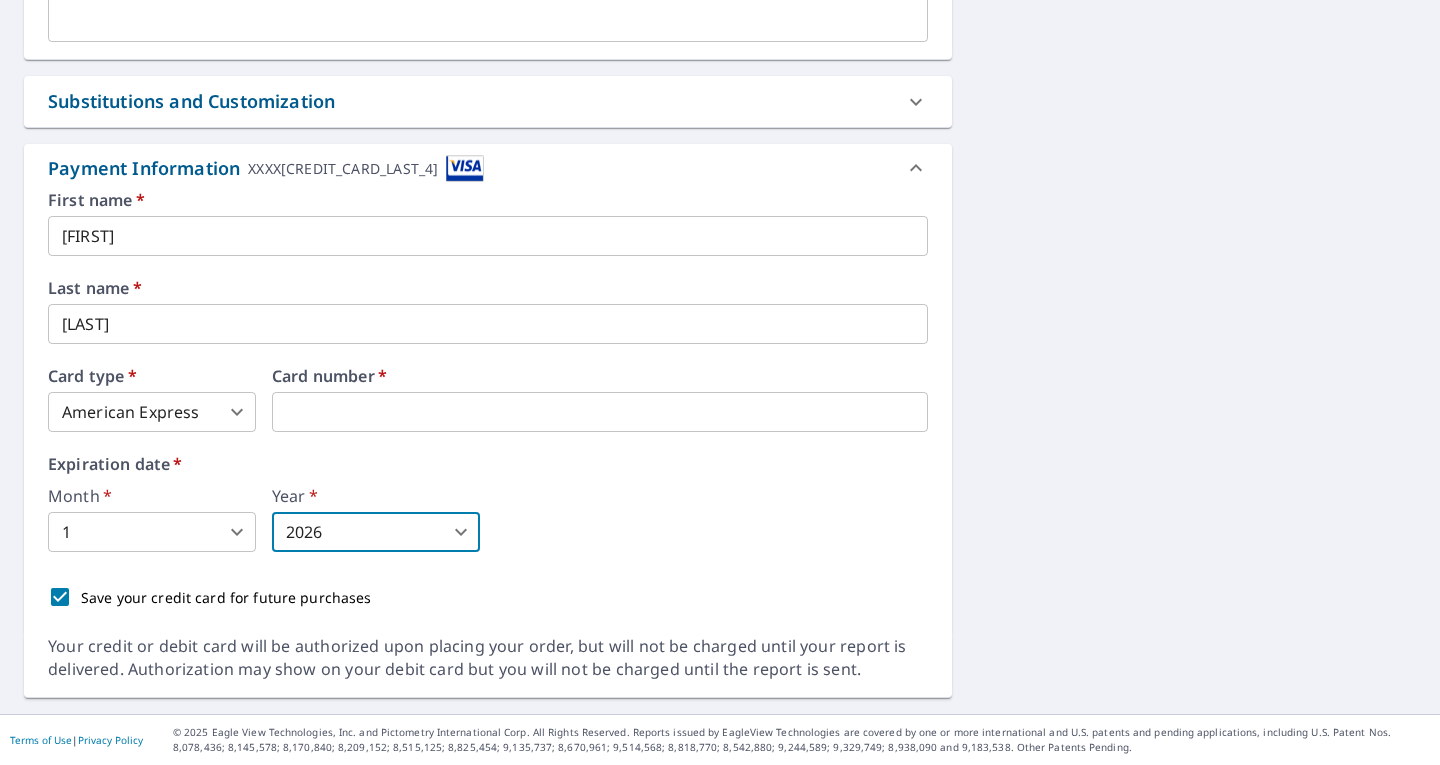 click on "Expiration date   * Month   * 1 1 ​ Year   * 2026 2026 ​" at bounding box center (488, 504) 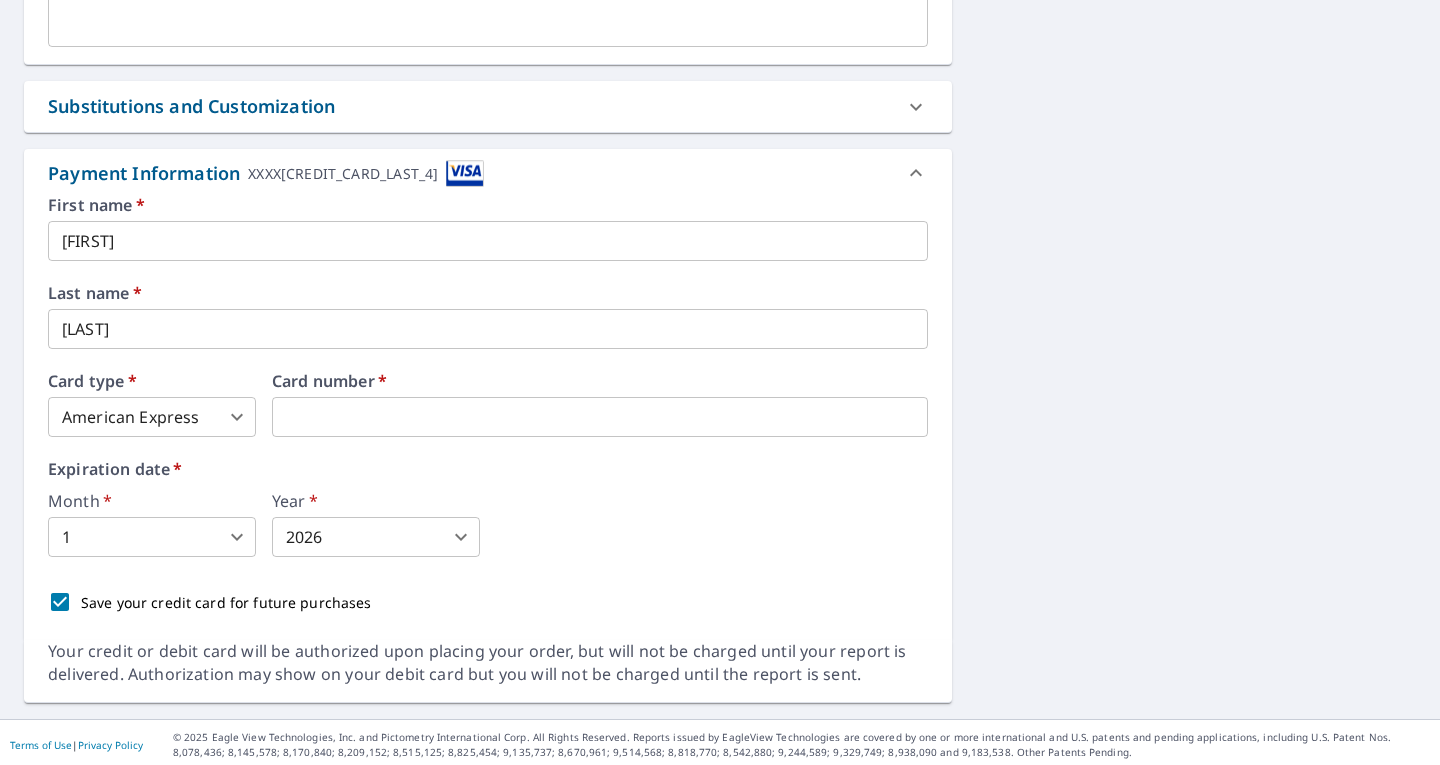 scroll, scrollTop: 934, scrollLeft: 0, axis: vertical 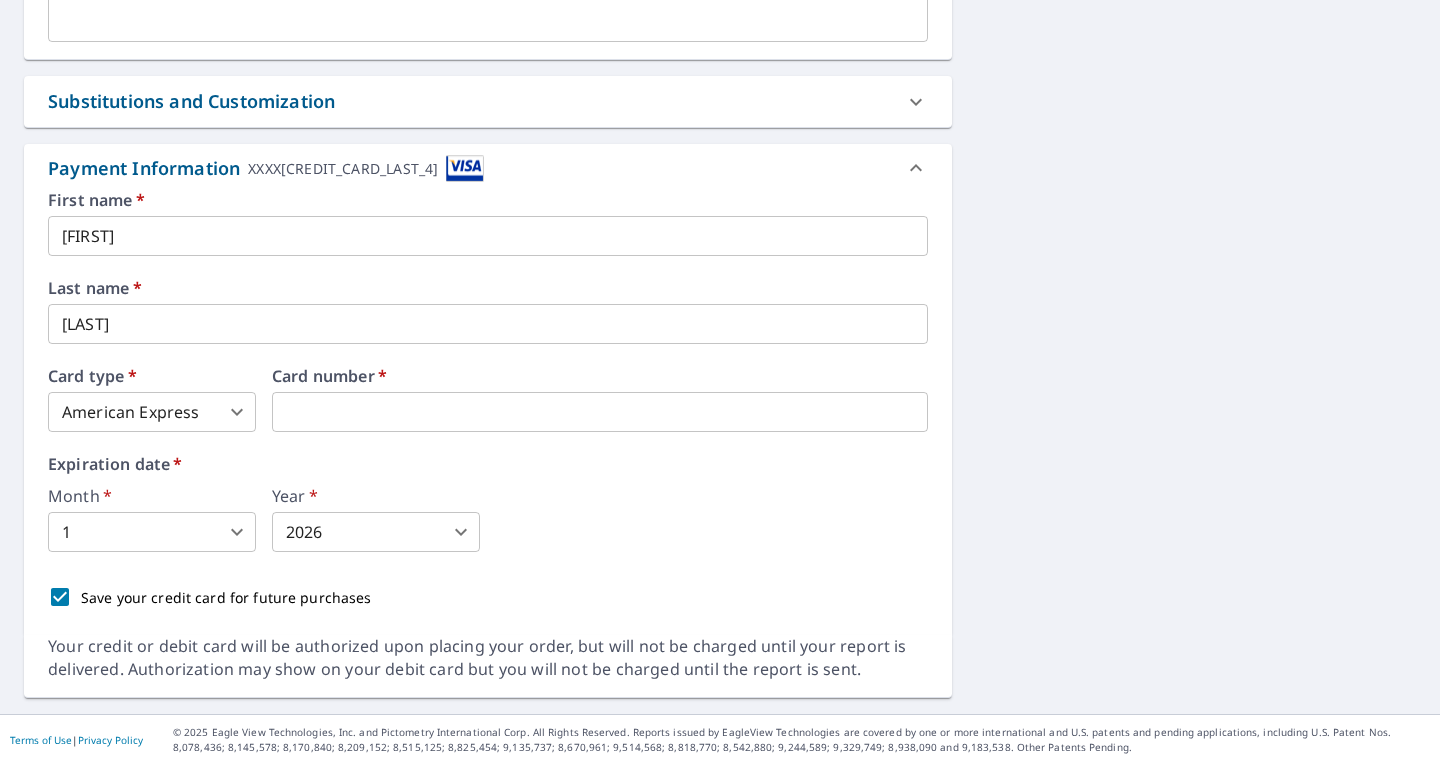 click on "CC CC
Dashboard Order History Cancel Order CC Dashboard / Finalize Order Finalize Order [NUMBER] [STREET] [CITY], [STATE] [POSTAL_CODE] Aerial Road A standard road map Aerial A detailed look from above Labels Labels 250 feet 100 m © 2025 TomTom, © Vexcel Imaging, © 2025 Microsoft Corporation,  © OpenStreetMap Terms PROPERTY TYPE Residential BUILDING ID [NUMBER] [STREET], [CITY], [STATE], [POSTAL_CODE] Changes to structures in last 4 years ( renovations, additions, etc. ) Include Special Instructions x ​ Claim Information Claim number ​ Claim information ​ PO number ​ Date of loss ​ Cat ID ​ Email Recipients Your reports will be sent to  [EMAIL].  Edit Contact Information. Send a copy of the report to: ​ Substitutions and Customization Roof measurement report substitutions If a Premium Report is unavailable send me an Extended Coverage 3D Report: Yes No Ask If an Extended Coverage 3D Report is unavailable send me an Extended Coverage 2D Report: Yes No Ask Yes No Ask Additional Report Formats" at bounding box center (720, 382) 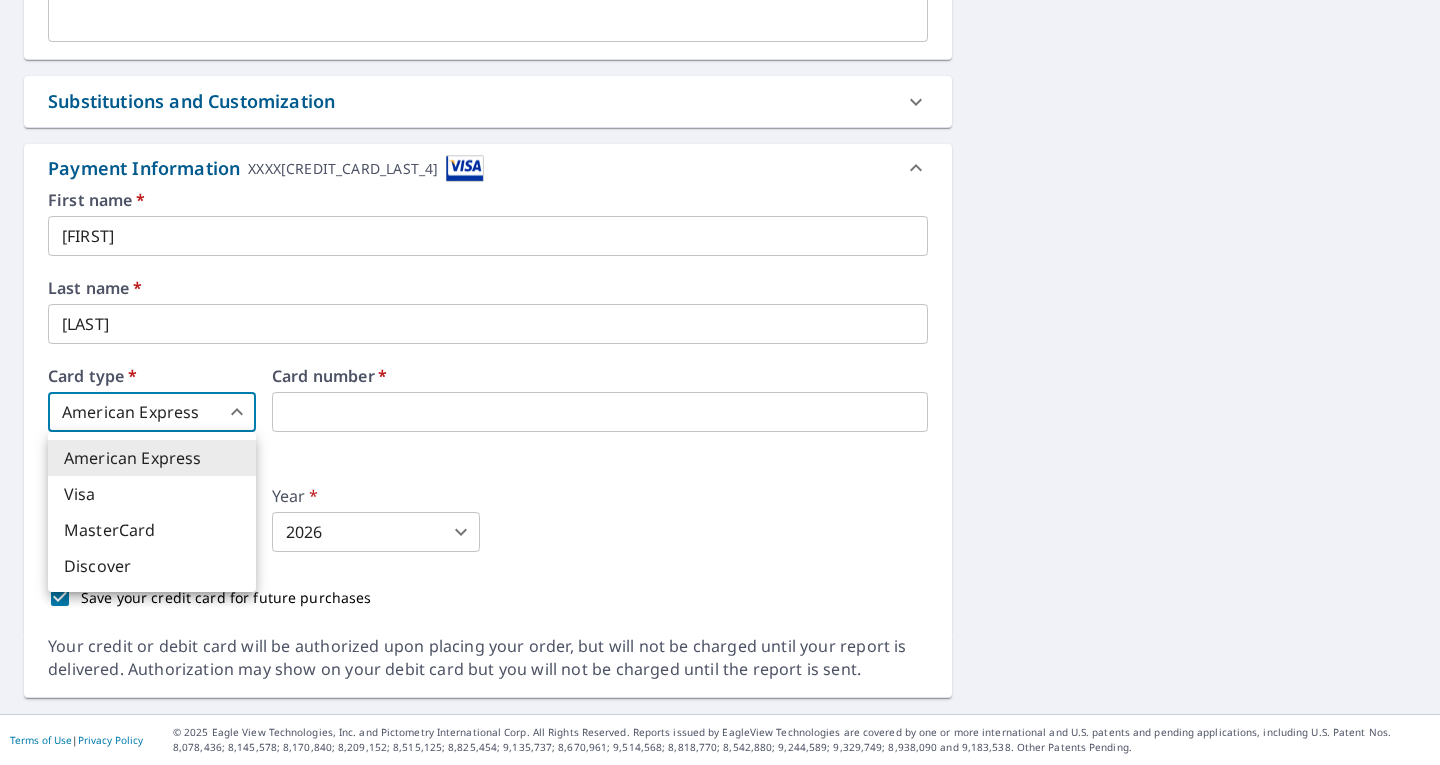 click on "MasterCard" at bounding box center [152, 530] 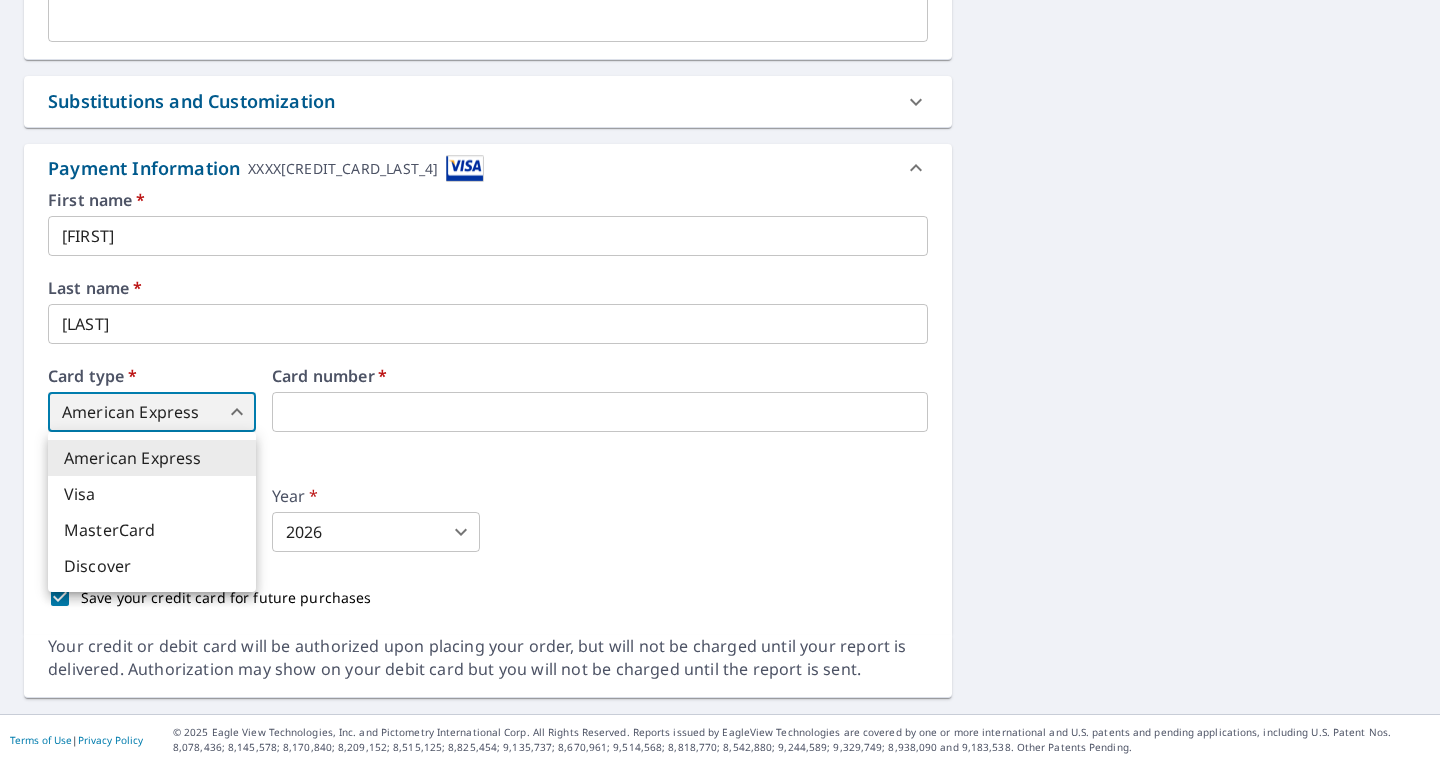 type on "3" 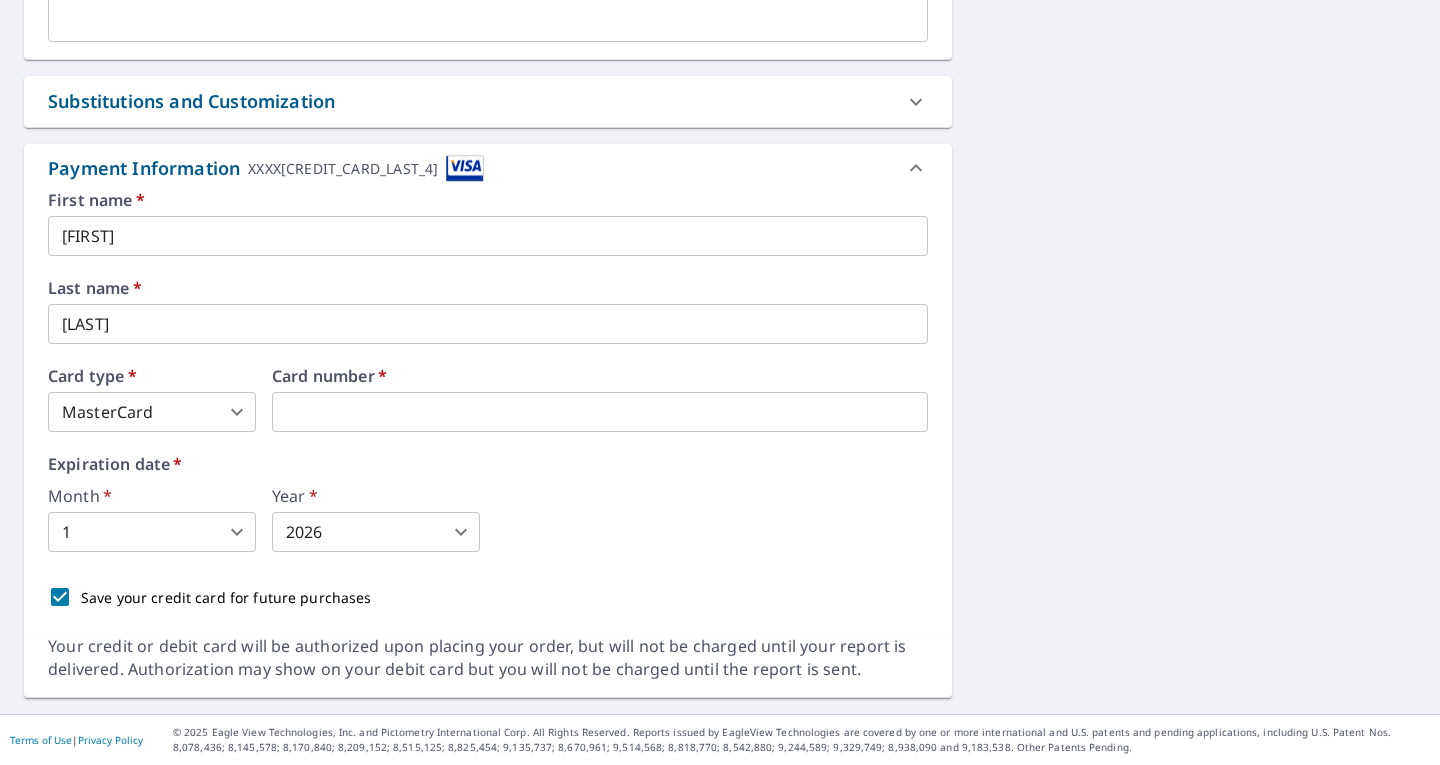 click on "CC CC
Dashboard Order History Cancel Order CC Dashboard / Finalize Order Finalize Order [NUMBER] [STREET] [CITY], [STATE] [POSTAL_CODE] Aerial Road A standard road map Aerial A detailed look from above Labels Labels 250 feet 100 m © 2025 TomTom, © Vexcel Imaging, © 2025 Microsoft Corporation,  © OpenStreetMap Terms PROPERTY TYPE Residential BUILDING ID [NUMBER] [STREET], [CITY], [STATE], [POSTAL_CODE] Changes to structures in last 4 years ( renovations, additions, etc. ) Include Special Instructions x ​ Claim Information Claim number ​ Claim information ​ PO number ​ Date of loss ​ Cat ID ​ Email Recipients Your reports will be sent to  [EMAIL].  Edit Contact Information. Send a copy of the report to: ​ Substitutions and Customization Roof measurement report substitutions If a Premium Report is unavailable send me an Extended Coverage 3D Report: Yes No Ask If an Extended Coverage 3D Report is unavailable send me an Extended Coverage 2D Report: Yes No Ask Yes No Ask Additional Report Formats" at bounding box center [720, 382] 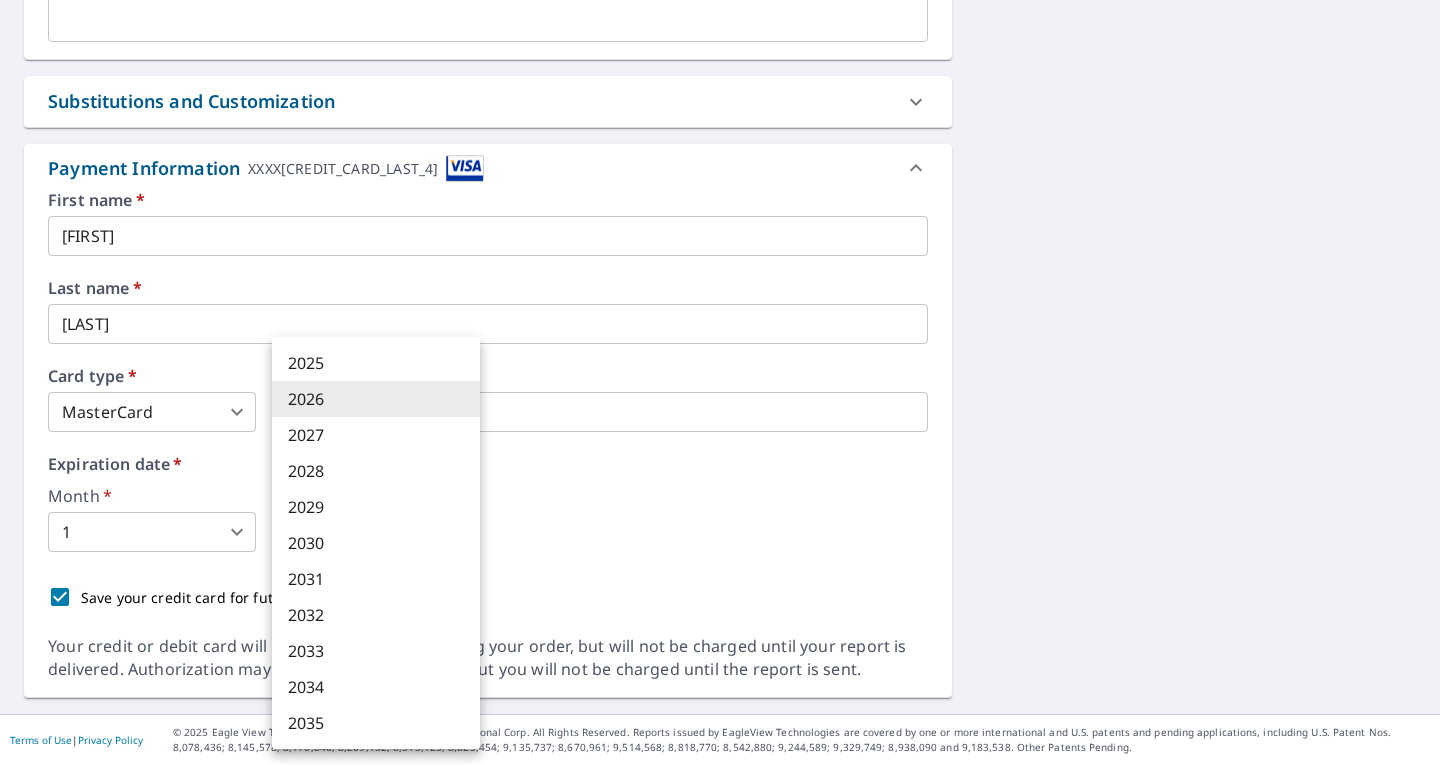 click at bounding box center [720, 382] 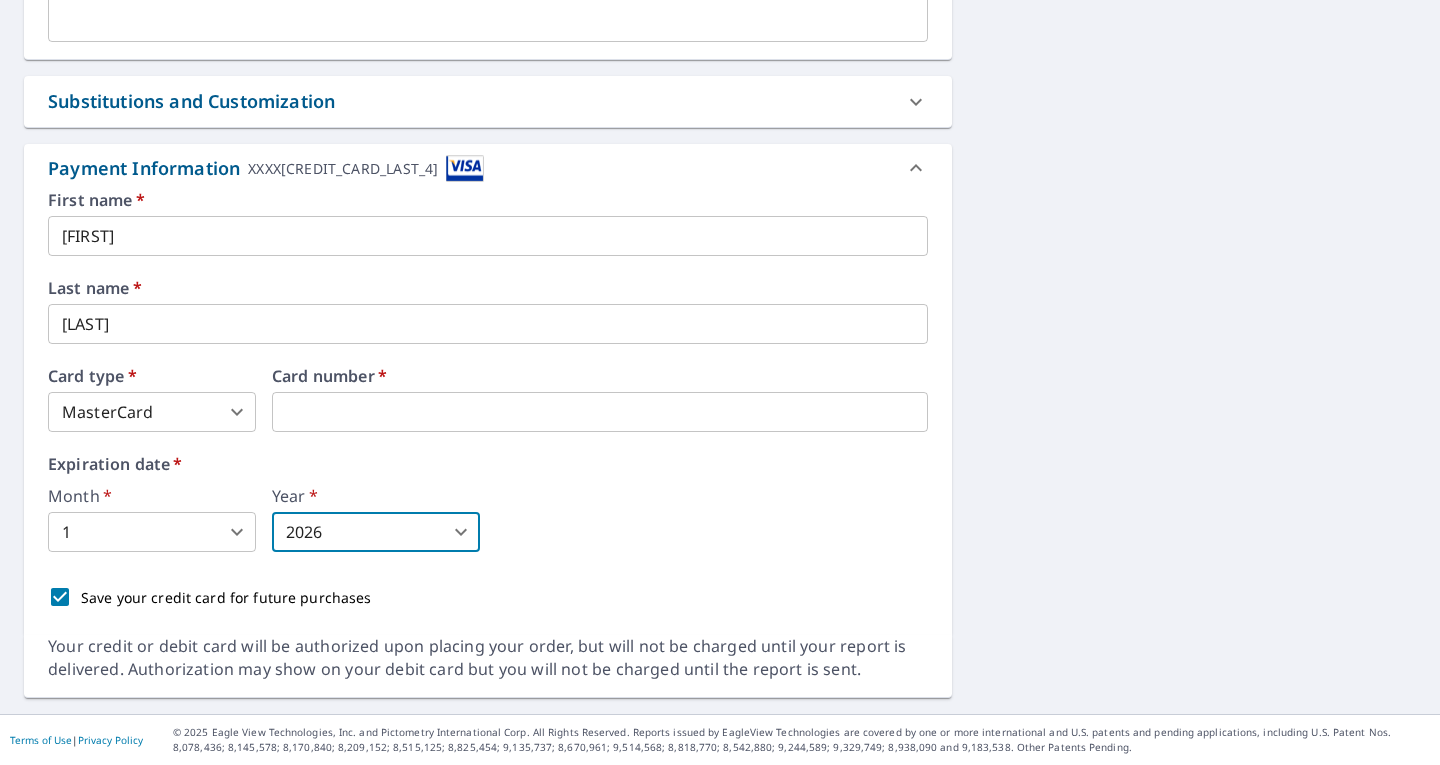 click on "CC CC
Dashboard Order History Cancel Order CC Dashboard / Finalize Order Finalize Order [NUMBER] [STREET] [CITY], [STATE] [POSTAL_CODE] Aerial Road A standard road map Aerial A detailed look from above Labels Labels 250 feet 100 m © 2025 TomTom, © Vexcel Imaging, © 2025 Microsoft Corporation,  © OpenStreetMap Terms PROPERTY TYPE Residential BUILDING ID [NUMBER] [STREET], [CITY], [STATE], [POSTAL_CODE] Changes to structures in last 4 years ( renovations, additions, etc. ) Include Special Instructions x ​ Claim Information Claim number ​ Claim information ​ PO number ​ Date of loss ​ Cat ID ​ Email Recipients Your reports will be sent to  [EMAIL].  Edit Contact Information. Send a copy of the report to: ​ Substitutions and Customization Roof measurement report substitutions If a Premium Report is unavailable send me an Extended Coverage 3D Report: Yes No Ask If an Extended Coverage 3D Report is unavailable send me an Extended Coverage 2D Report: Yes No Ask Yes No Ask Additional Report Formats" at bounding box center [720, 382] 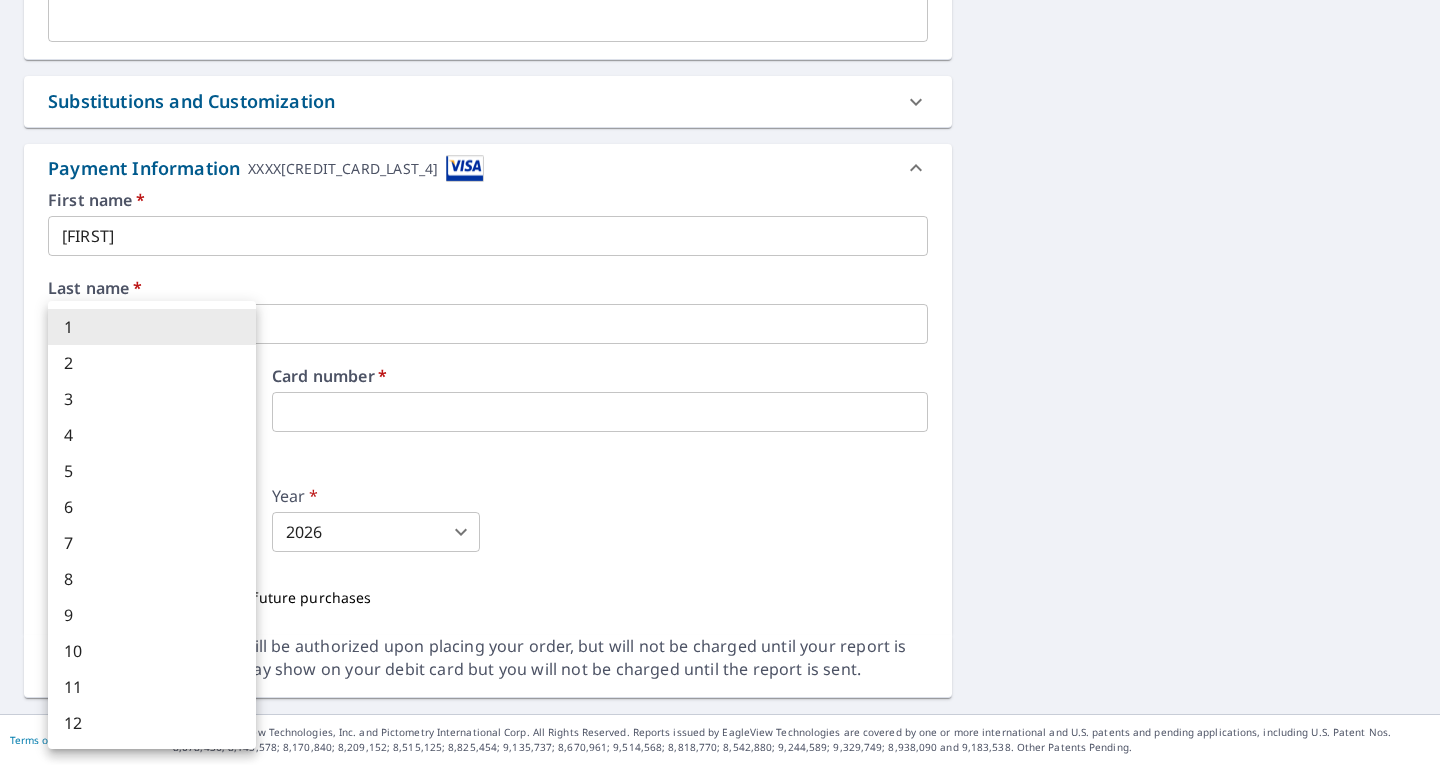click on "6" at bounding box center (152, 507) 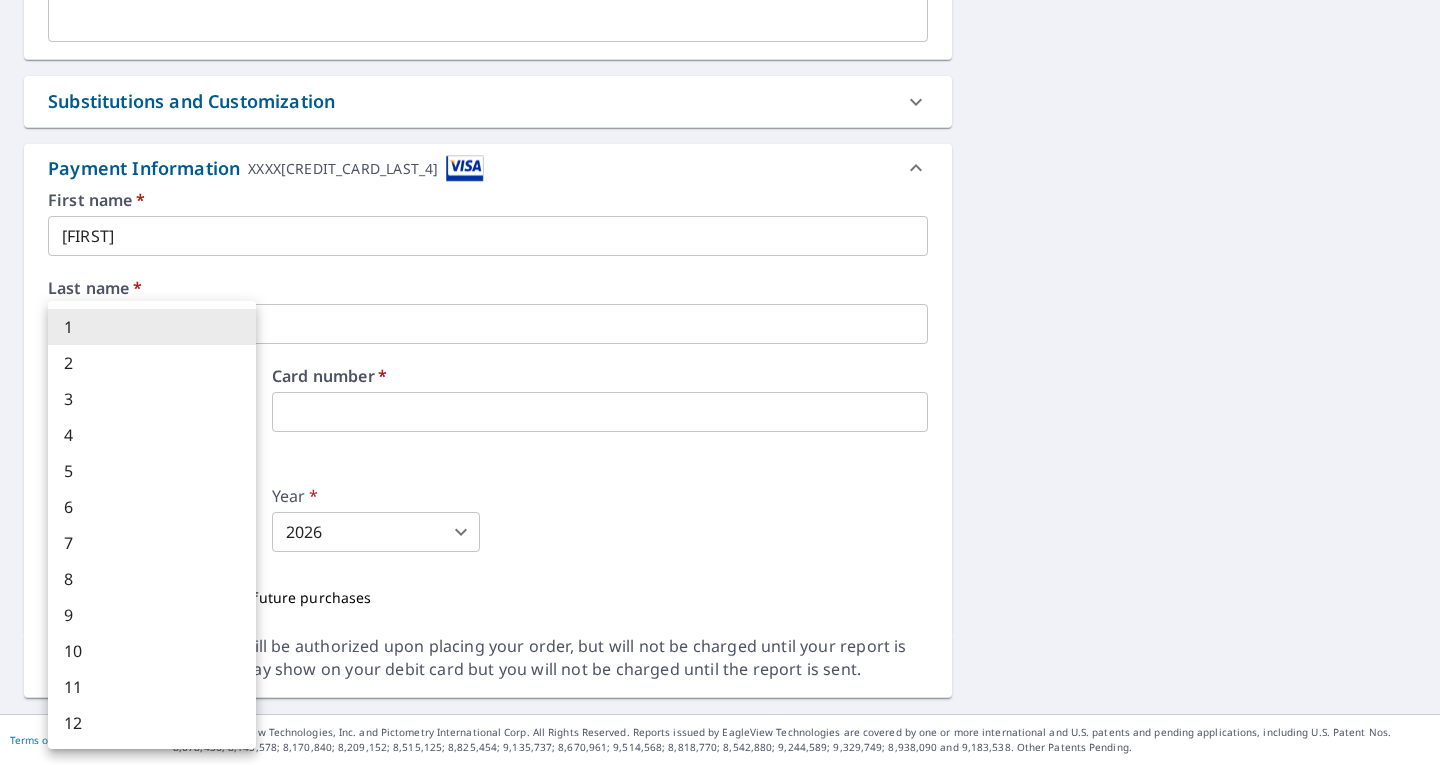 type on "6" 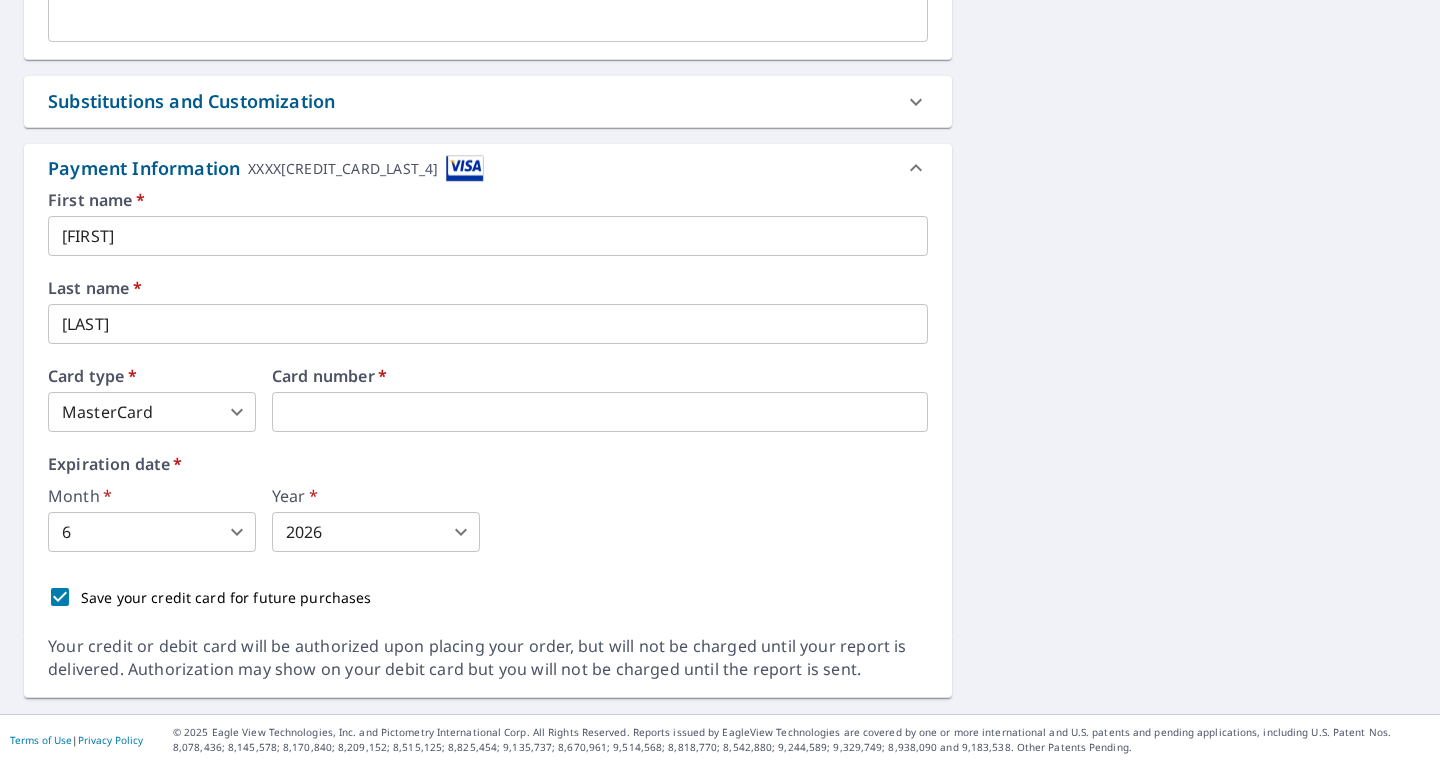 click on "First name   * [FIRST] ​ Last name   * [LAST] ​ Card type   * MasterCard 3 ​ Card number   * Expiration date   * Month   * 6 6 ​ Year   * 2026 2026 ​ Save your credit card for future purchases" at bounding box center [488, 405] 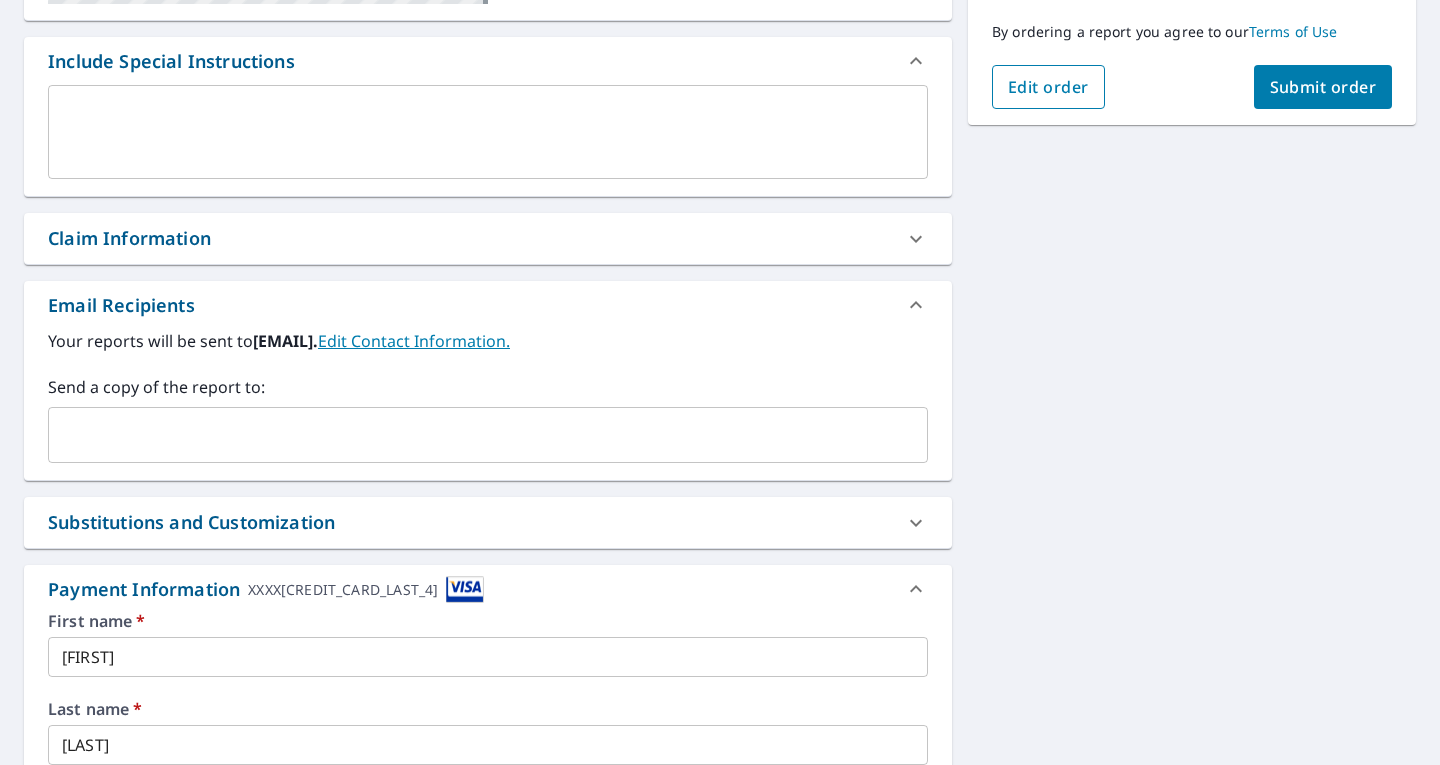scroll, scrollTop: 0, scrollLeft: 0, axis: both 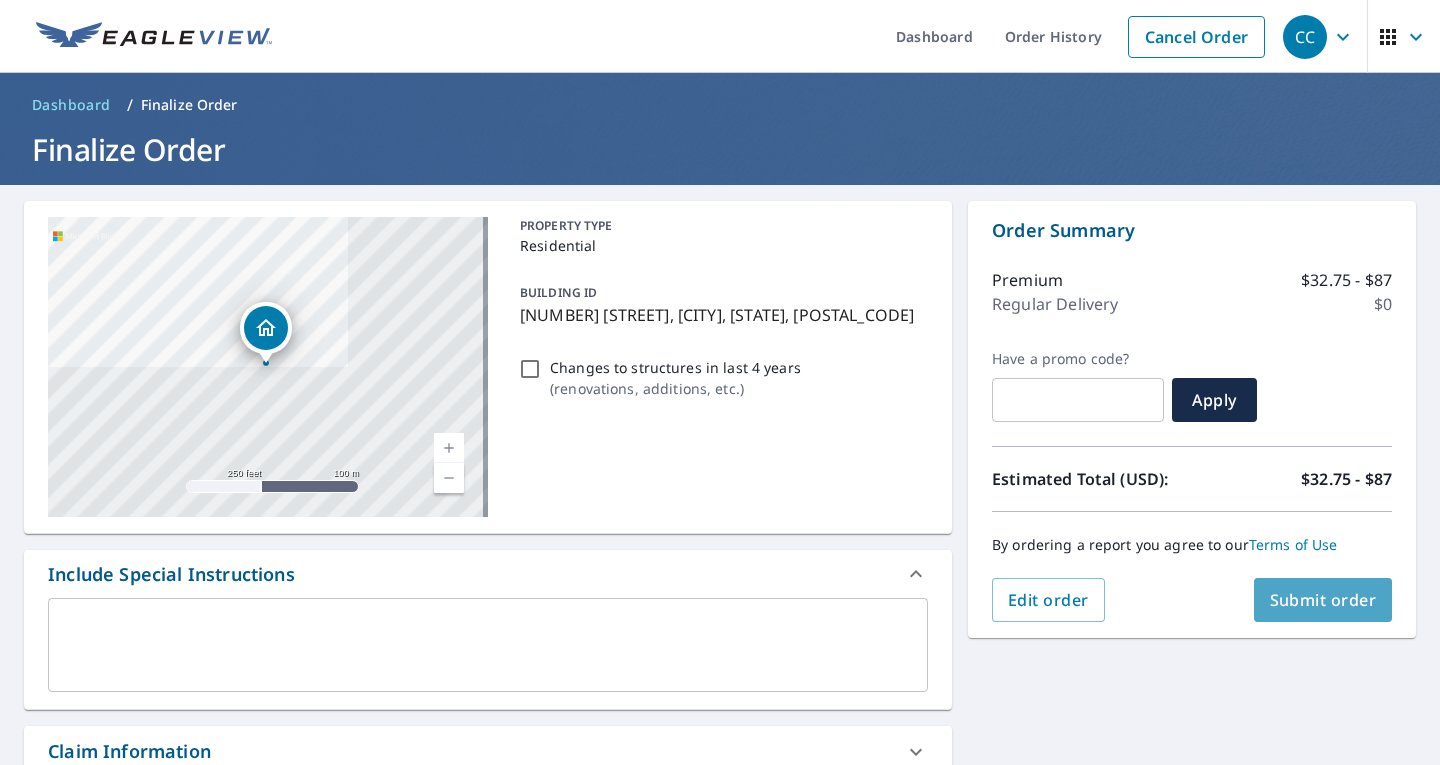 click on "Submit order" at bounding box center (1323, 600) 